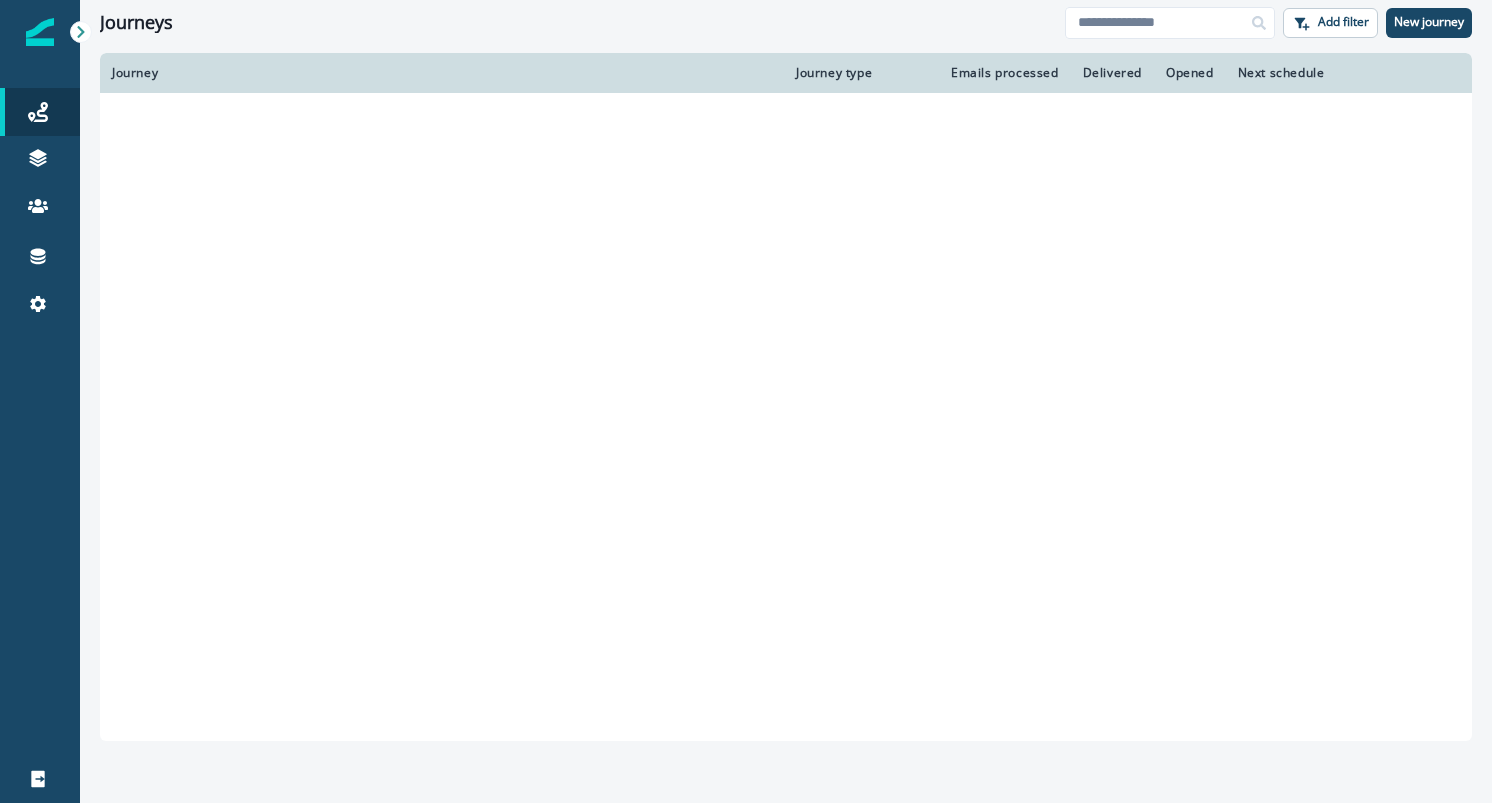 scroll, scrollTop: 0, scrollLeft: 0, axis: both 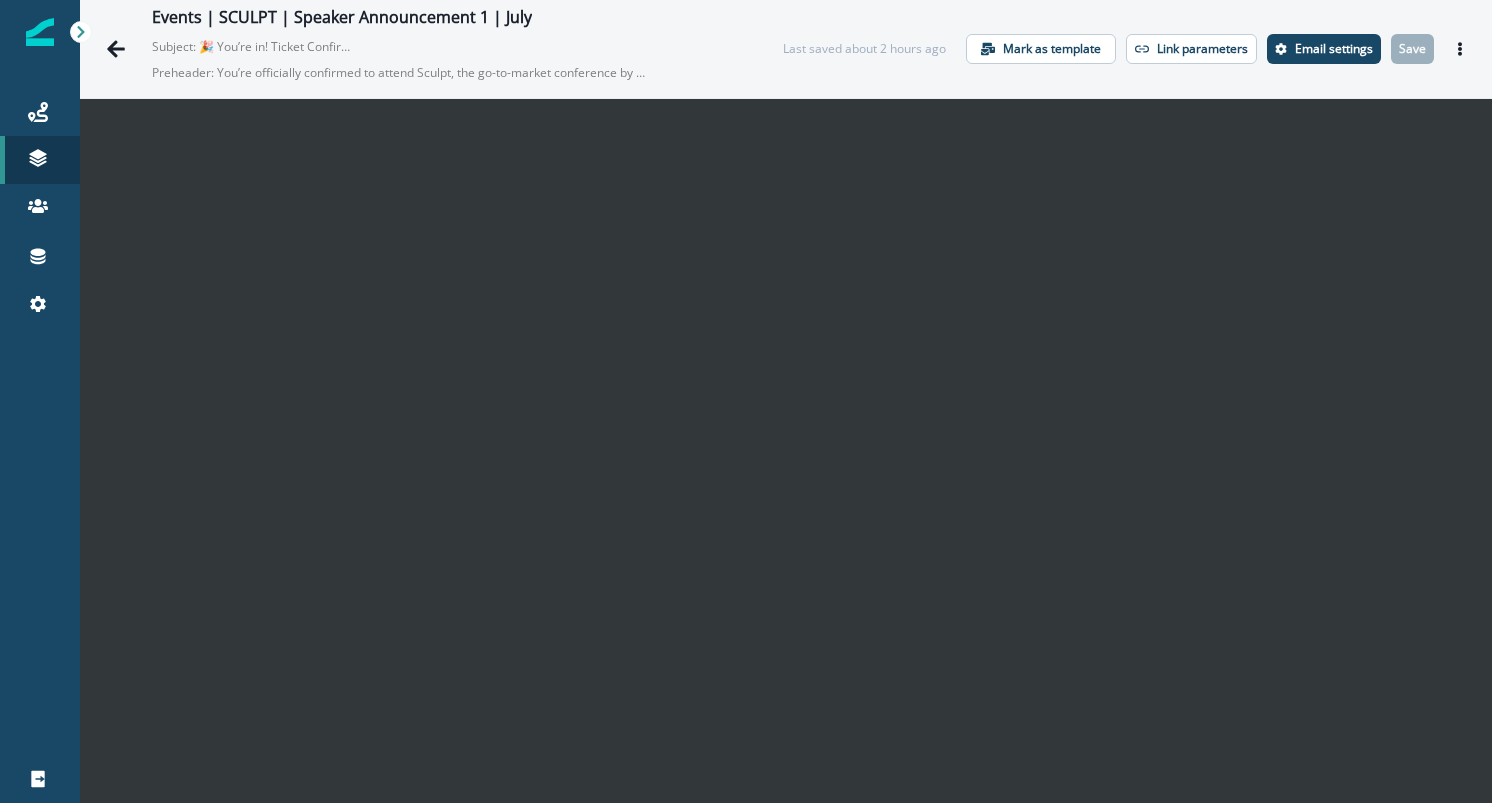 click on "Subject: 🎉 You’re in! Ticket Confirmation for Sculpt 2025 by Clay" at bounding box center (252, 43) 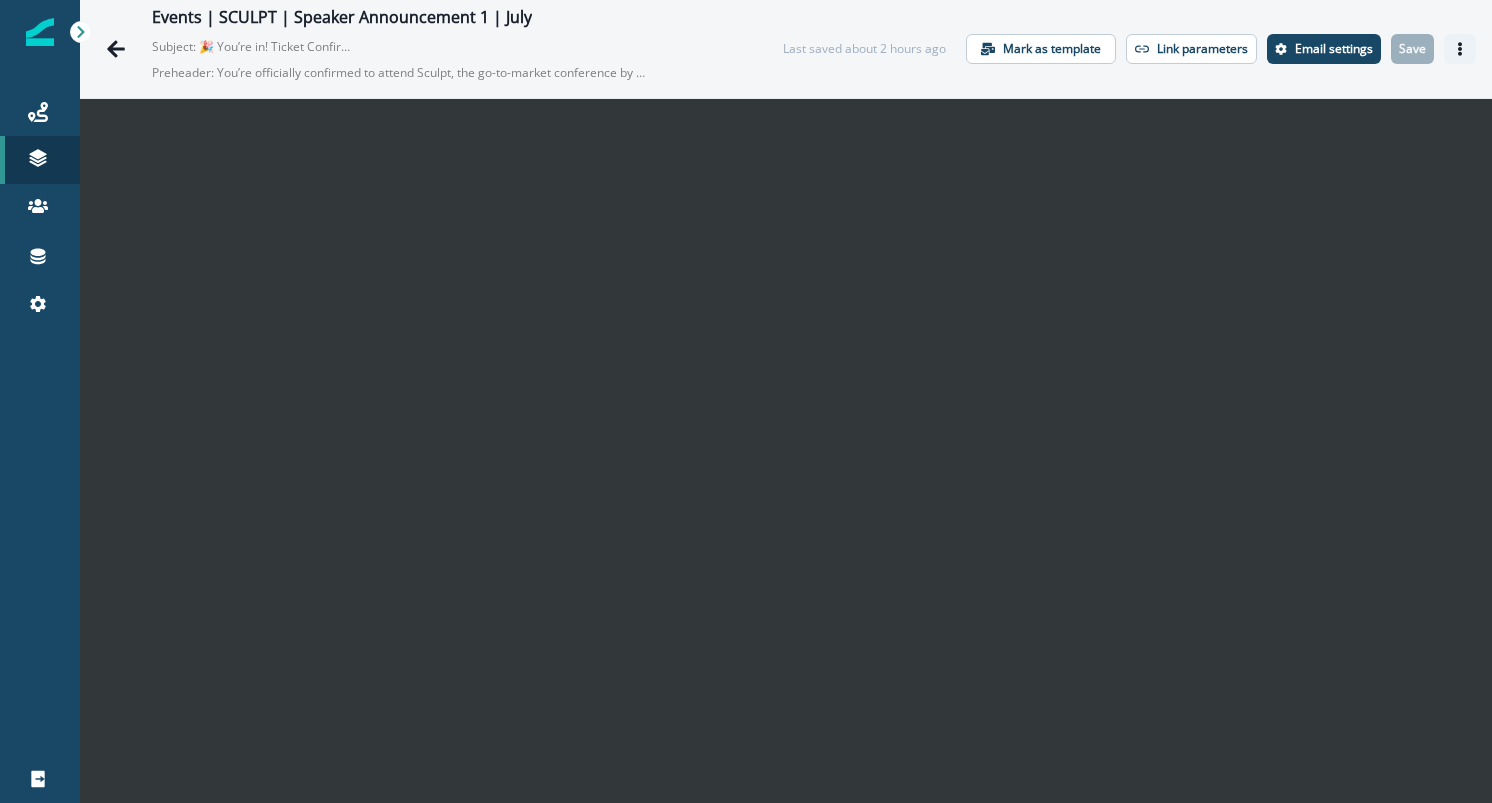 click at bounding box center (1460, 49) 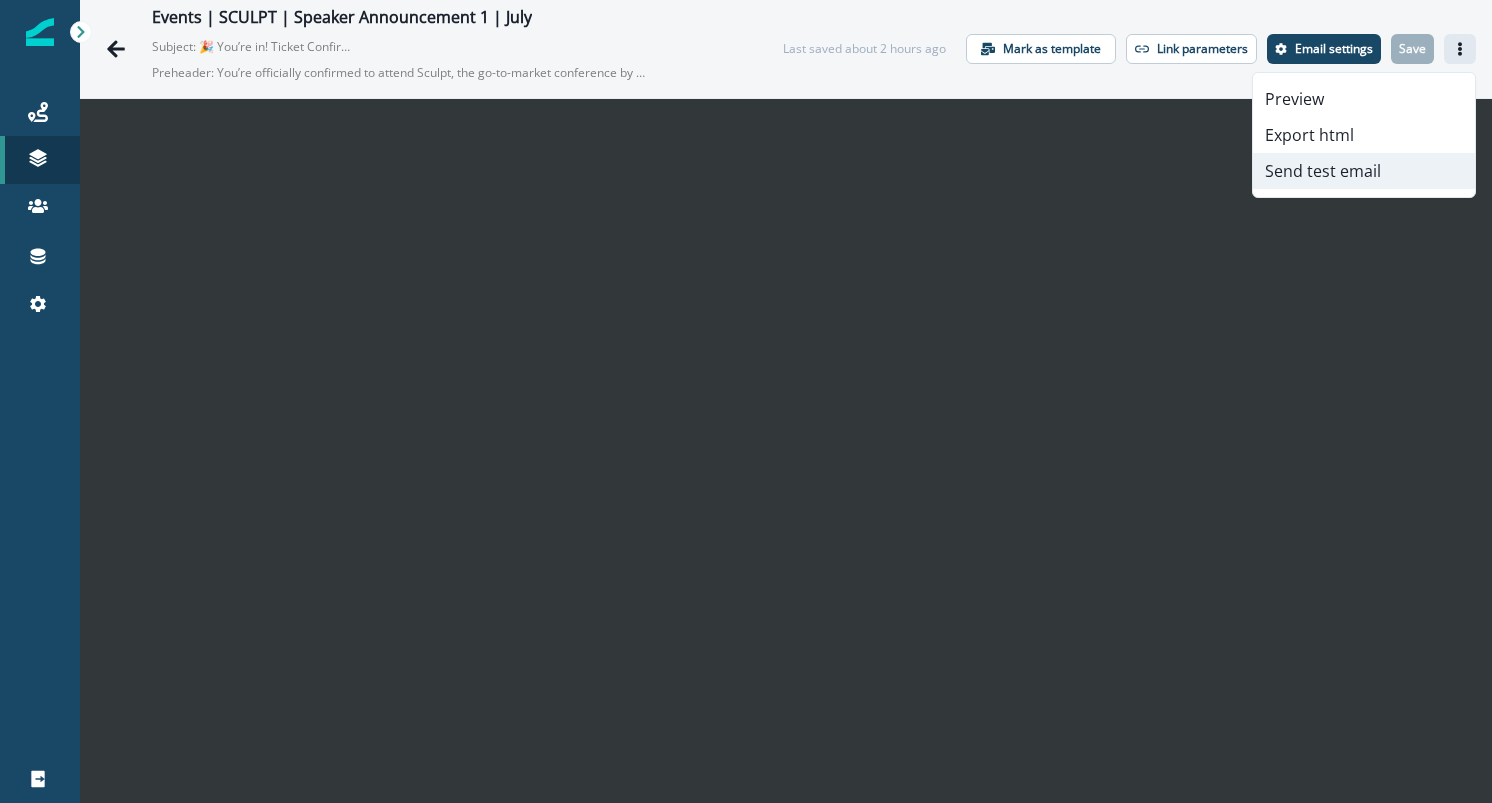 click on "Send test email" at bounding box center [1364, 171] 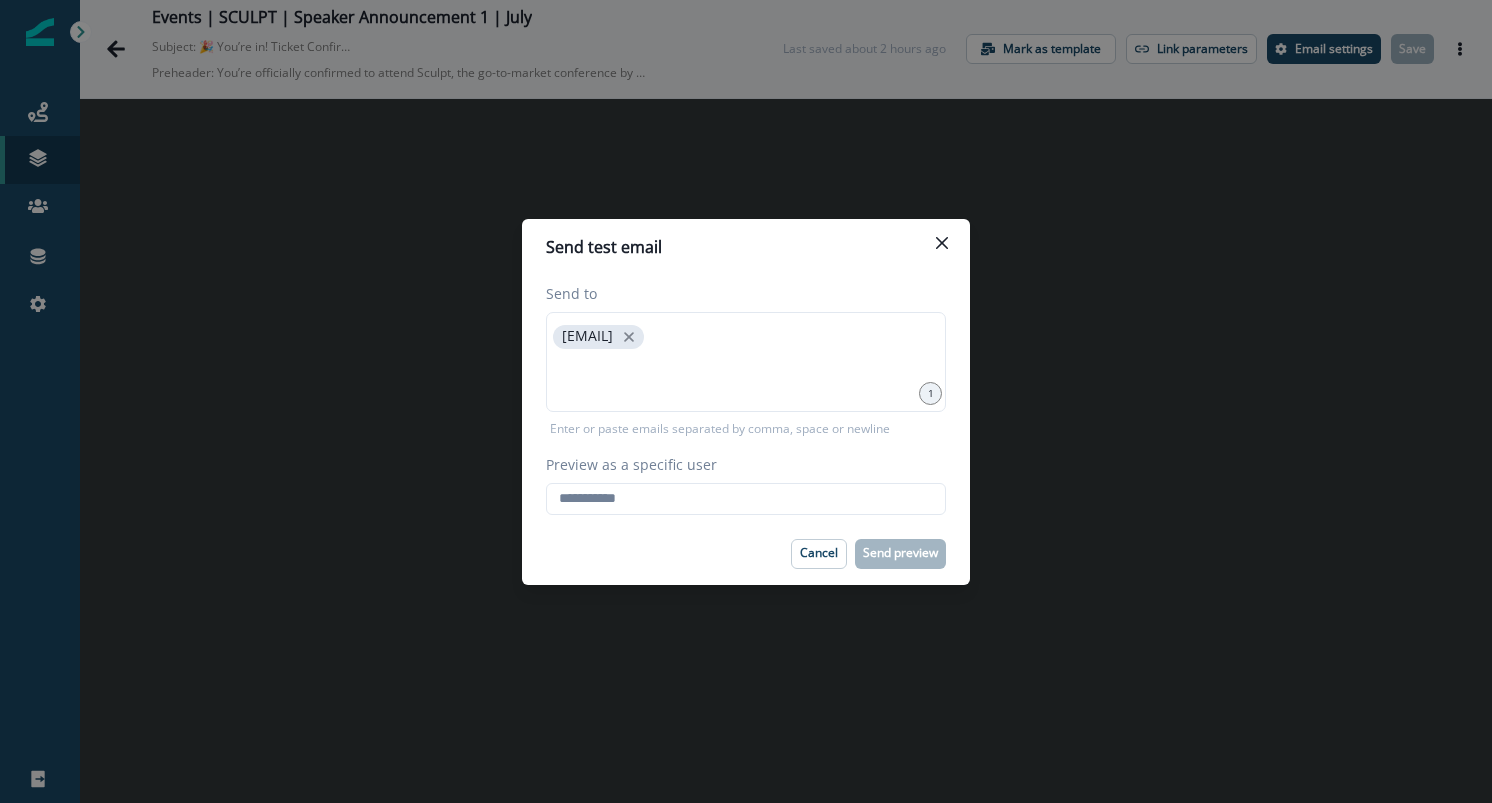 click on "Send to [EMAIL] 1 Enter or paste emails separated by comma, space or newline Preview as a specific user Loading... Person data unavailable" at bounding box center (746, 399) 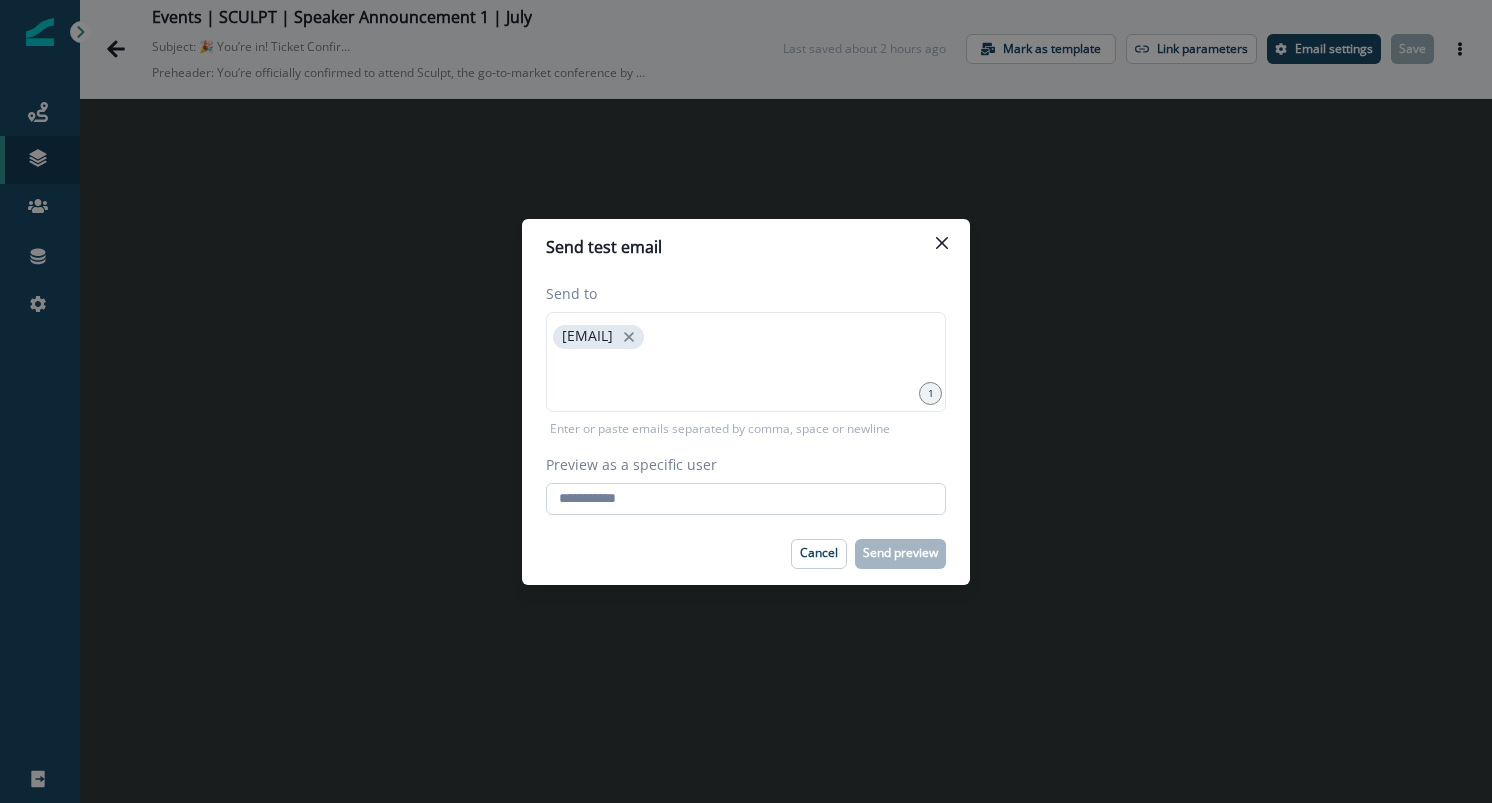 click on "Preview as a specific user" at bounding box center (746, 499) 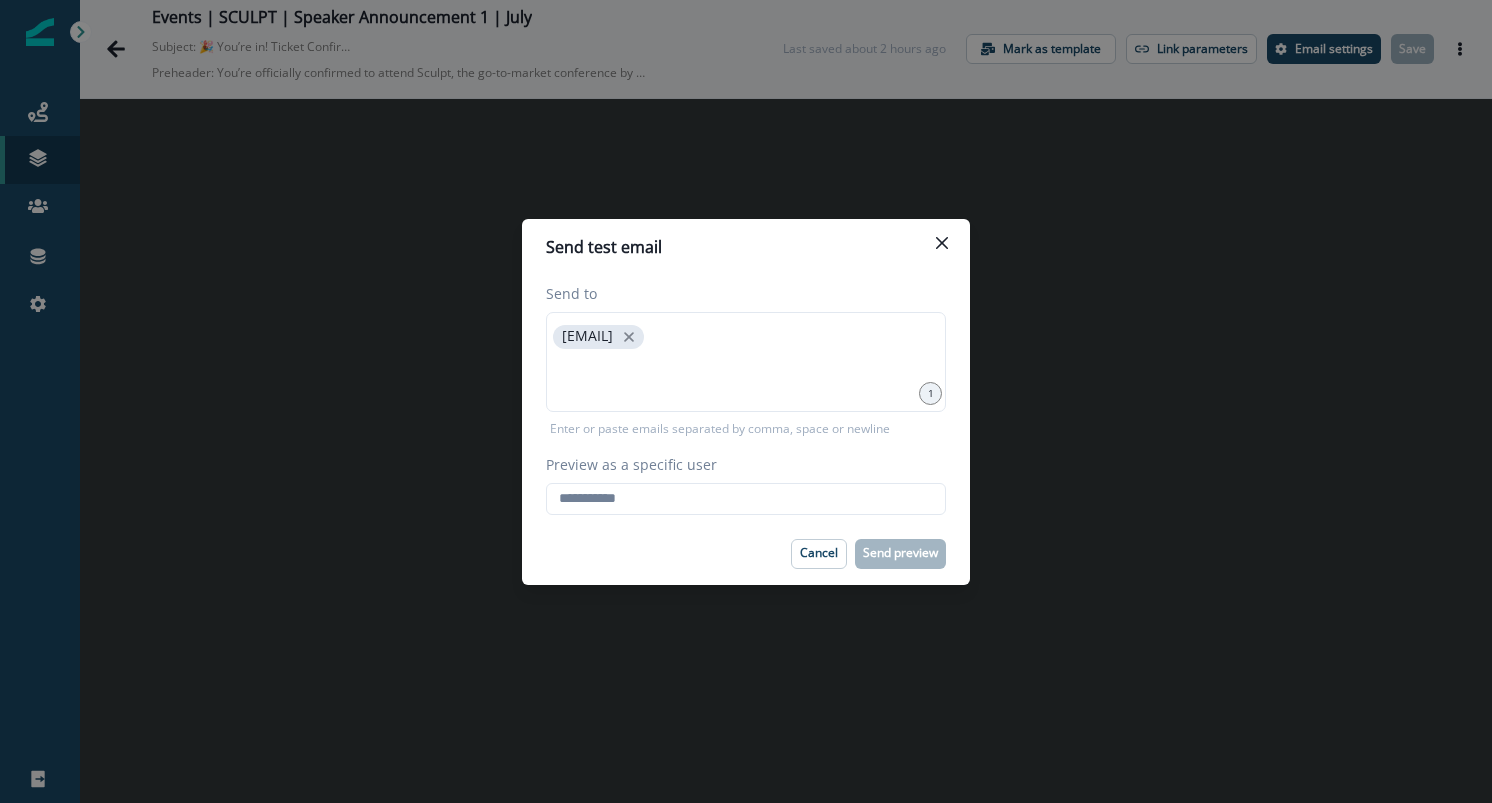 click on "Enter or paste emails separated by comma, space or newline" at bounding box center [720, 429] 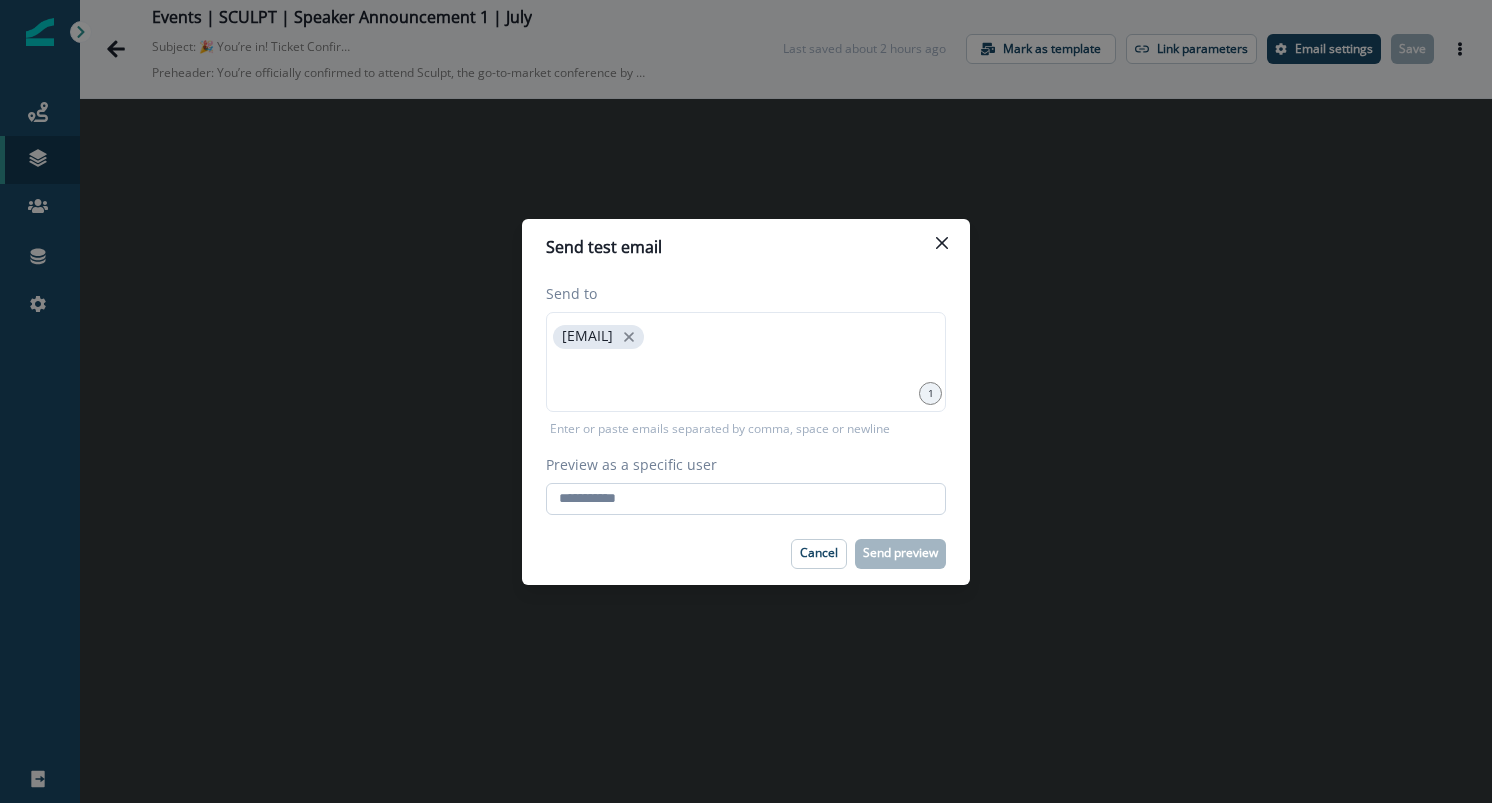 click on "Preview as a specific user" at bounding box center (746, 499) 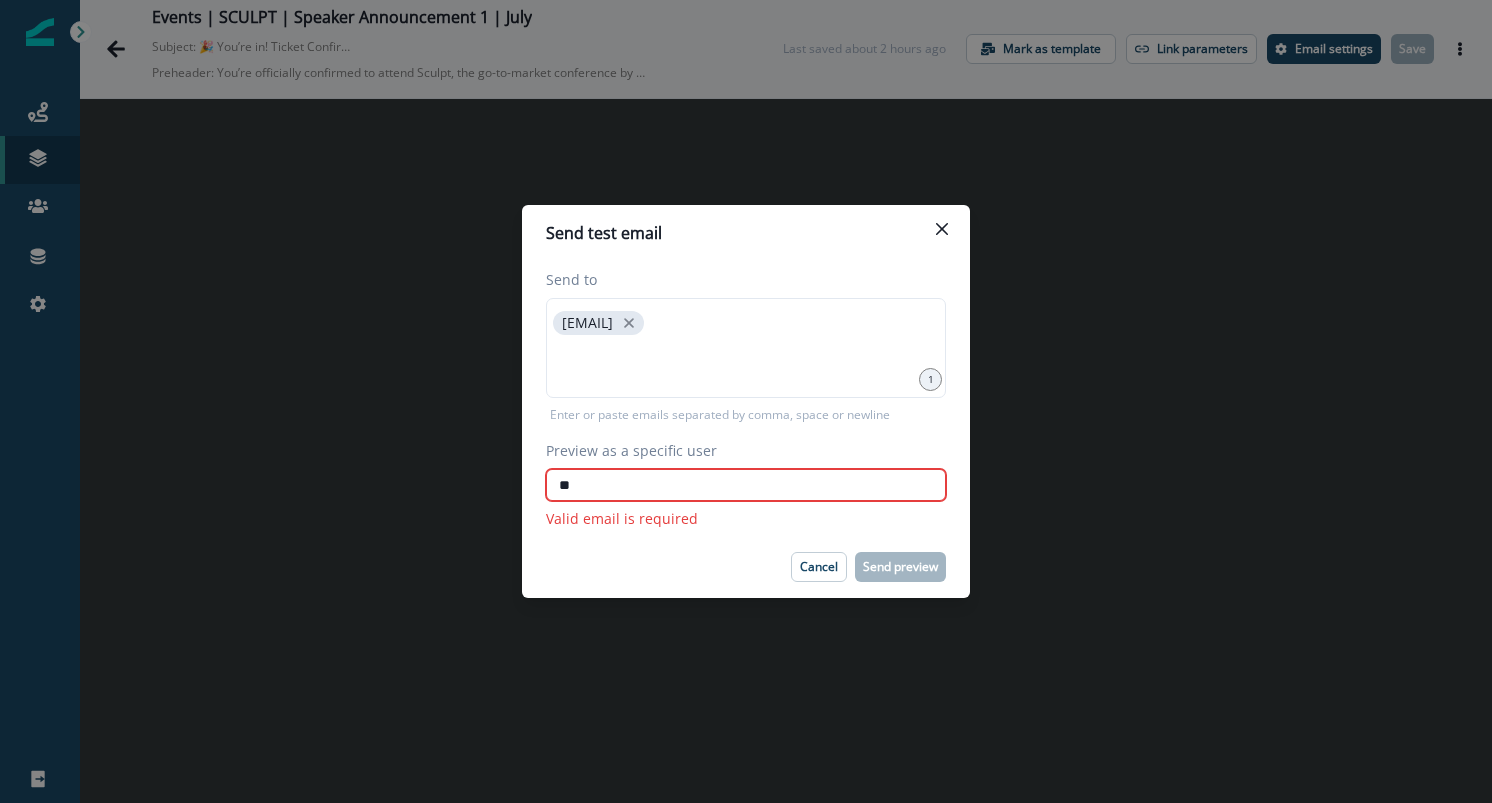 type on "**" 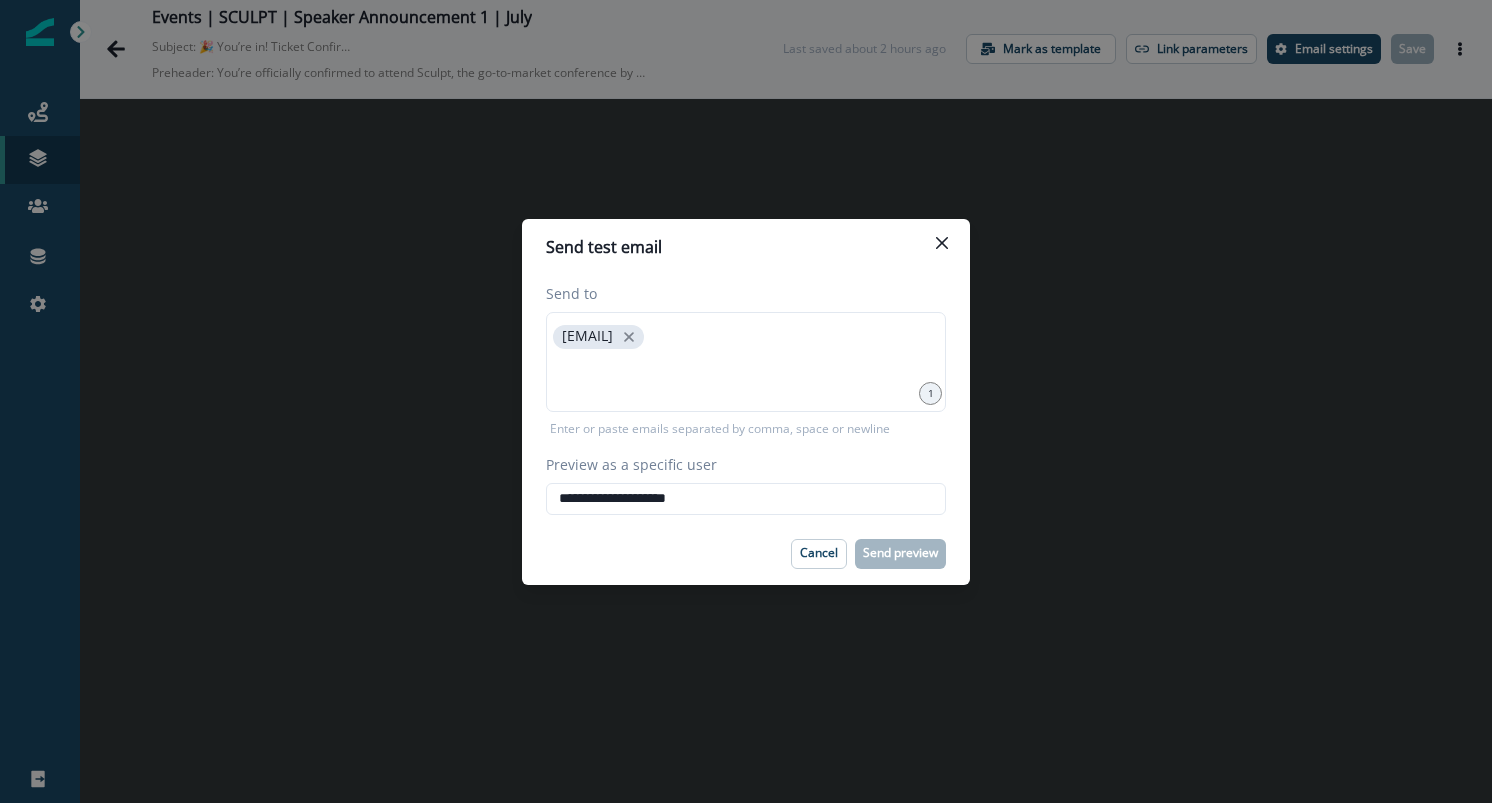 type on "**********" 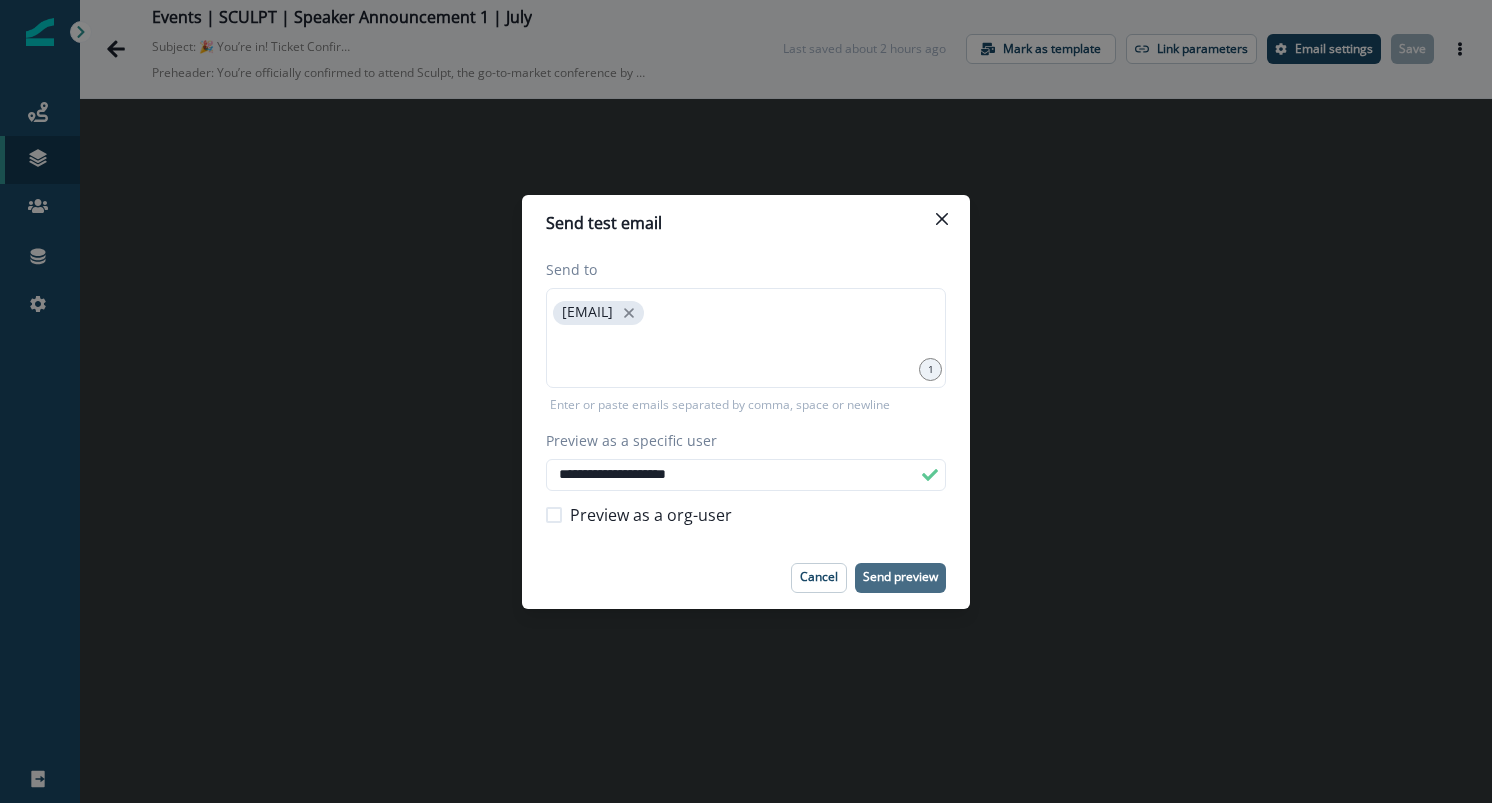 click on "Send preview" at bounding box center (900, 577) 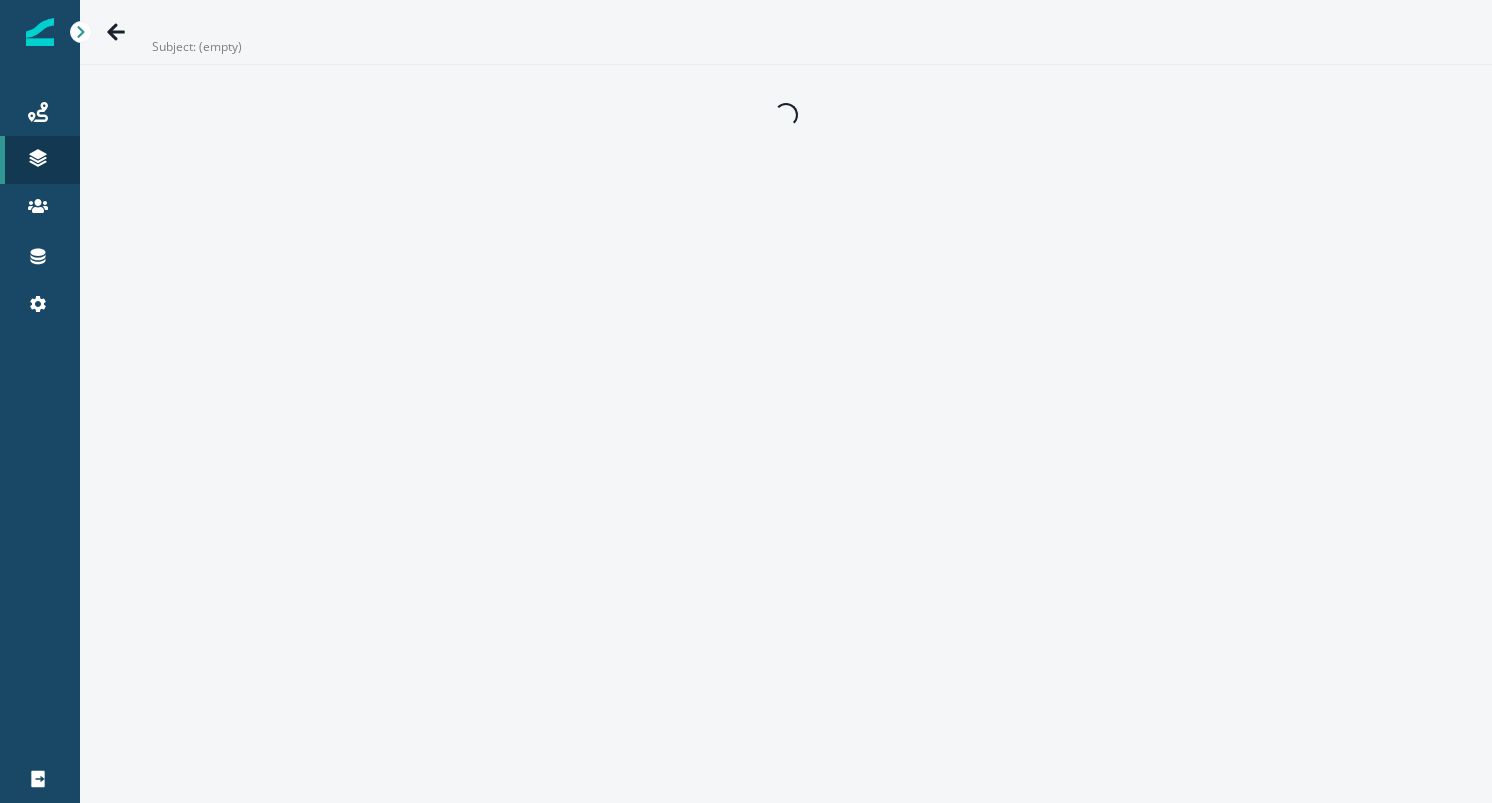 scroll, scrollTop: 0, scrollLeft: 0, axis: both 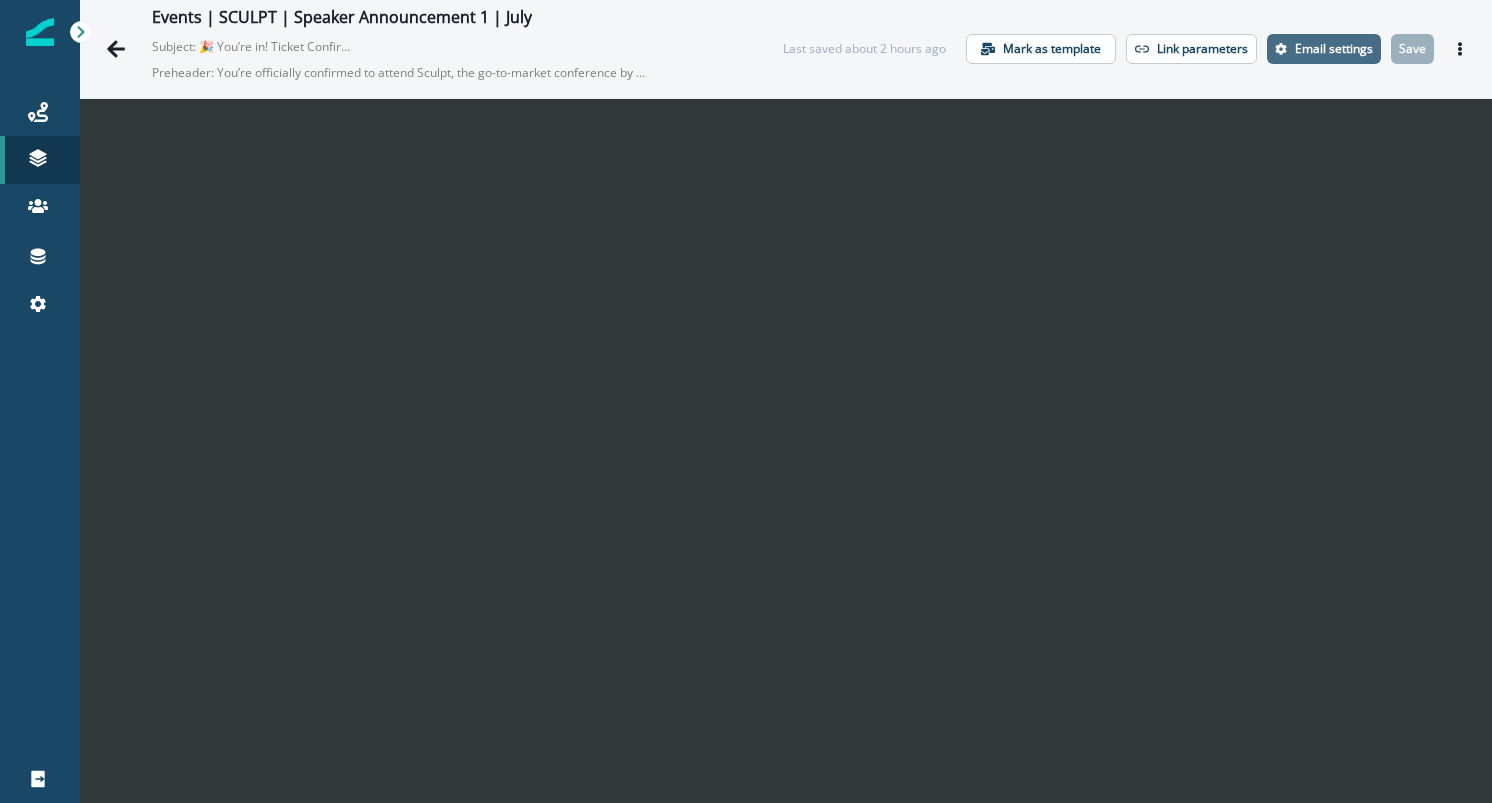 click on "Email settings" at bounding box center (1334, 49) 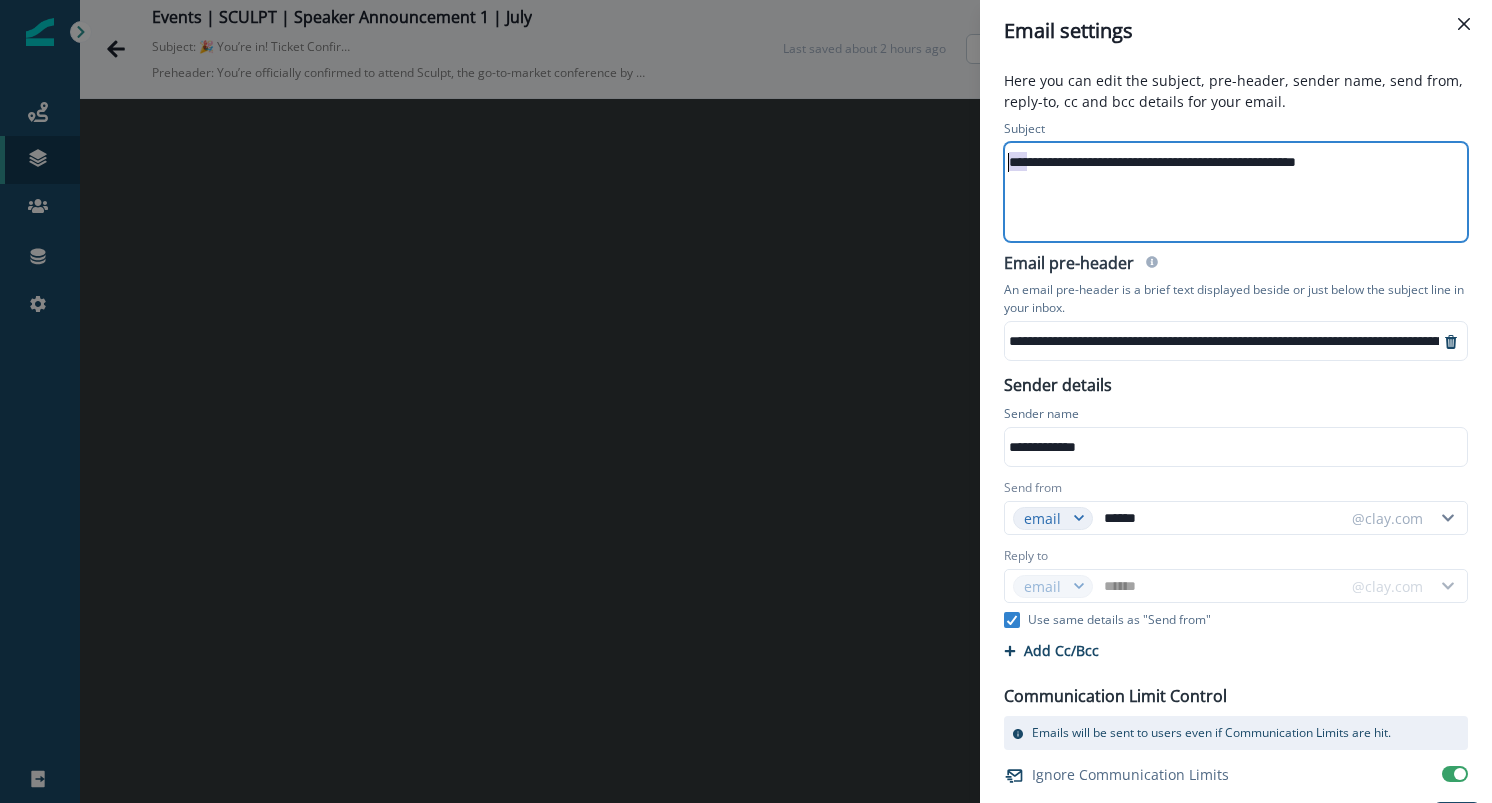 drag, startPoint x: 1027, startPoint y: 161, endPoint x: 1005, endPoint y: 160, distance: 22.022715 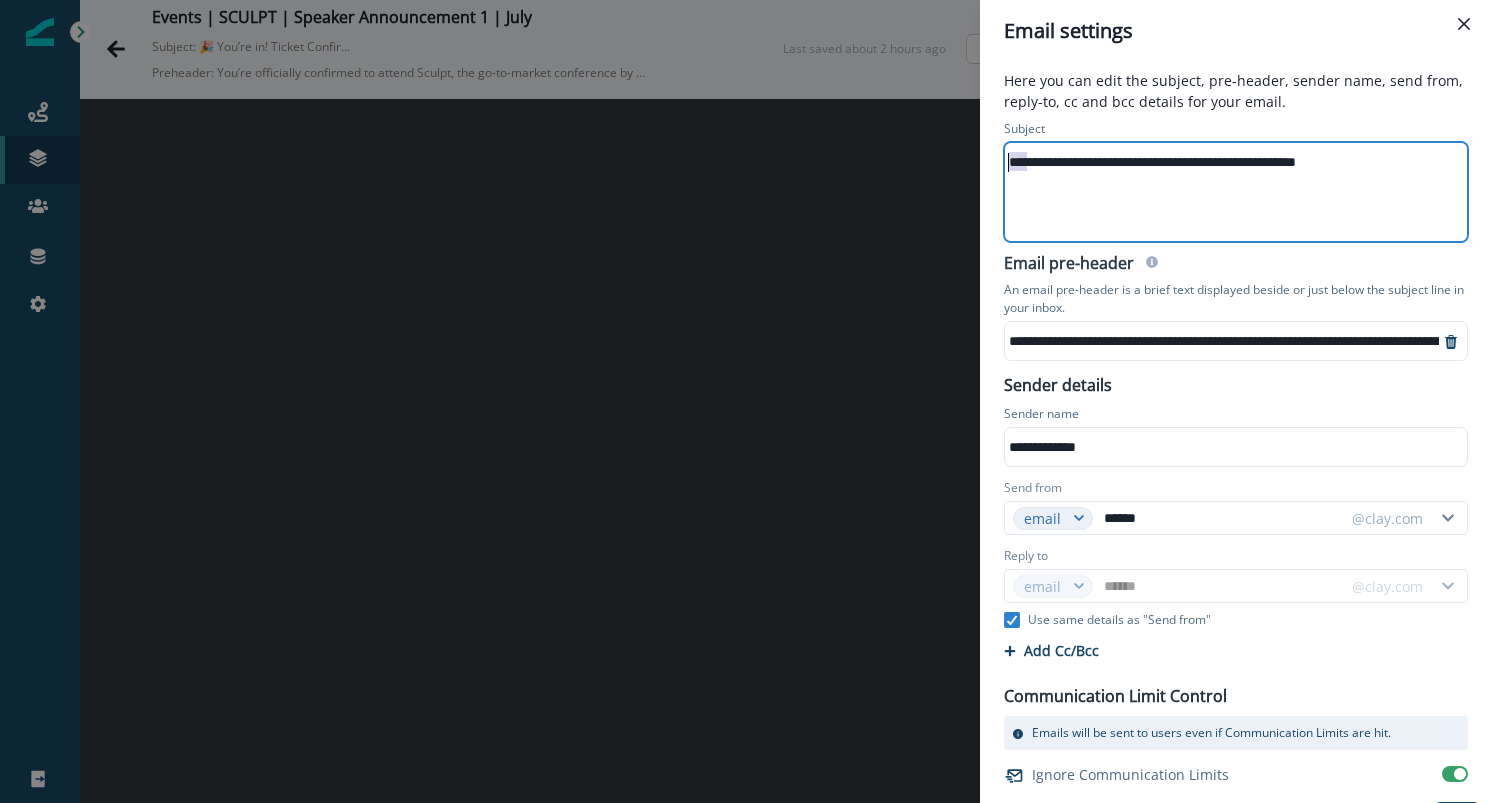 click on "**********" at bounding box center (1234, 162) 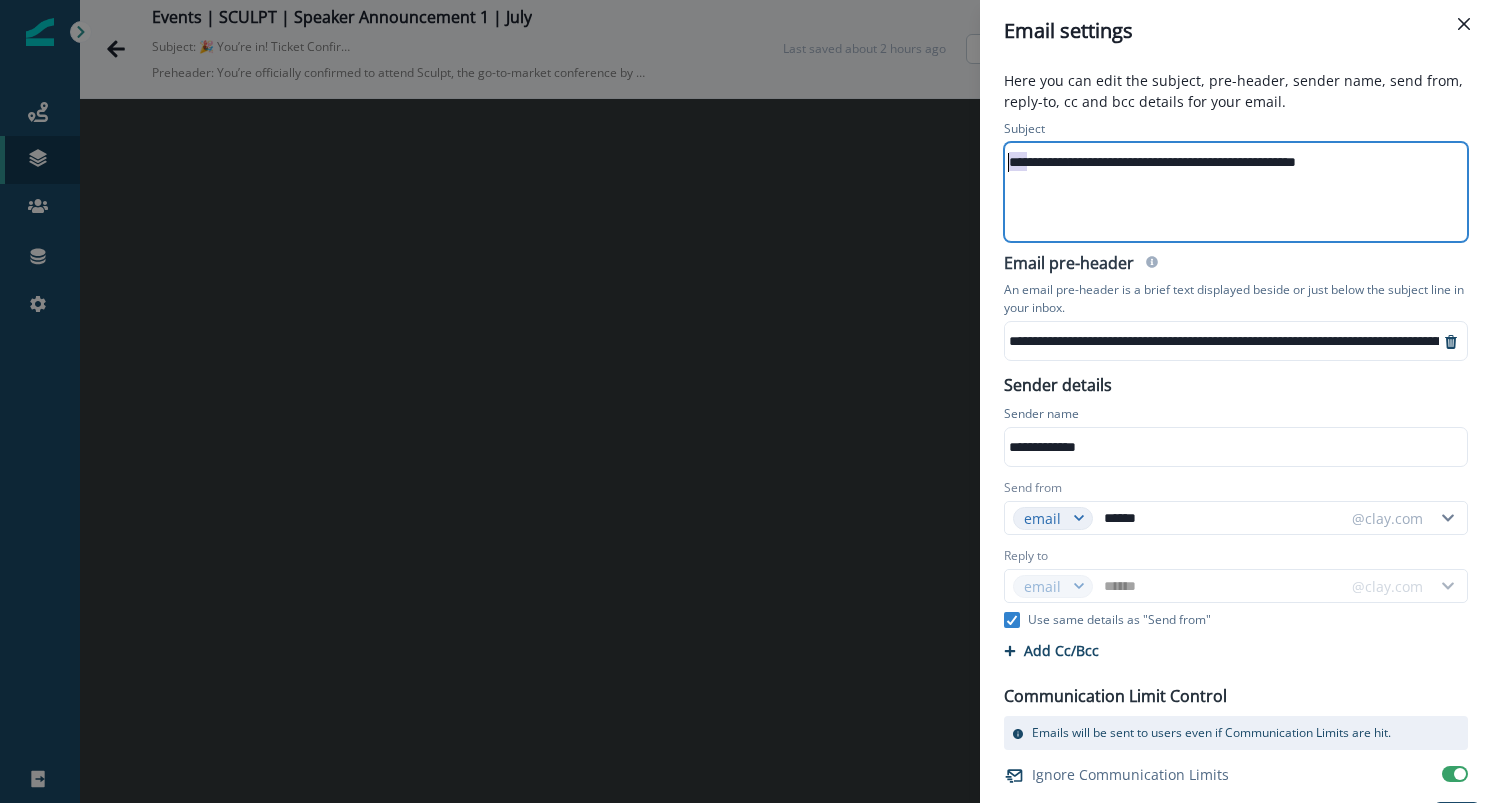 click on "**********" at bounding box center (1234, 162) 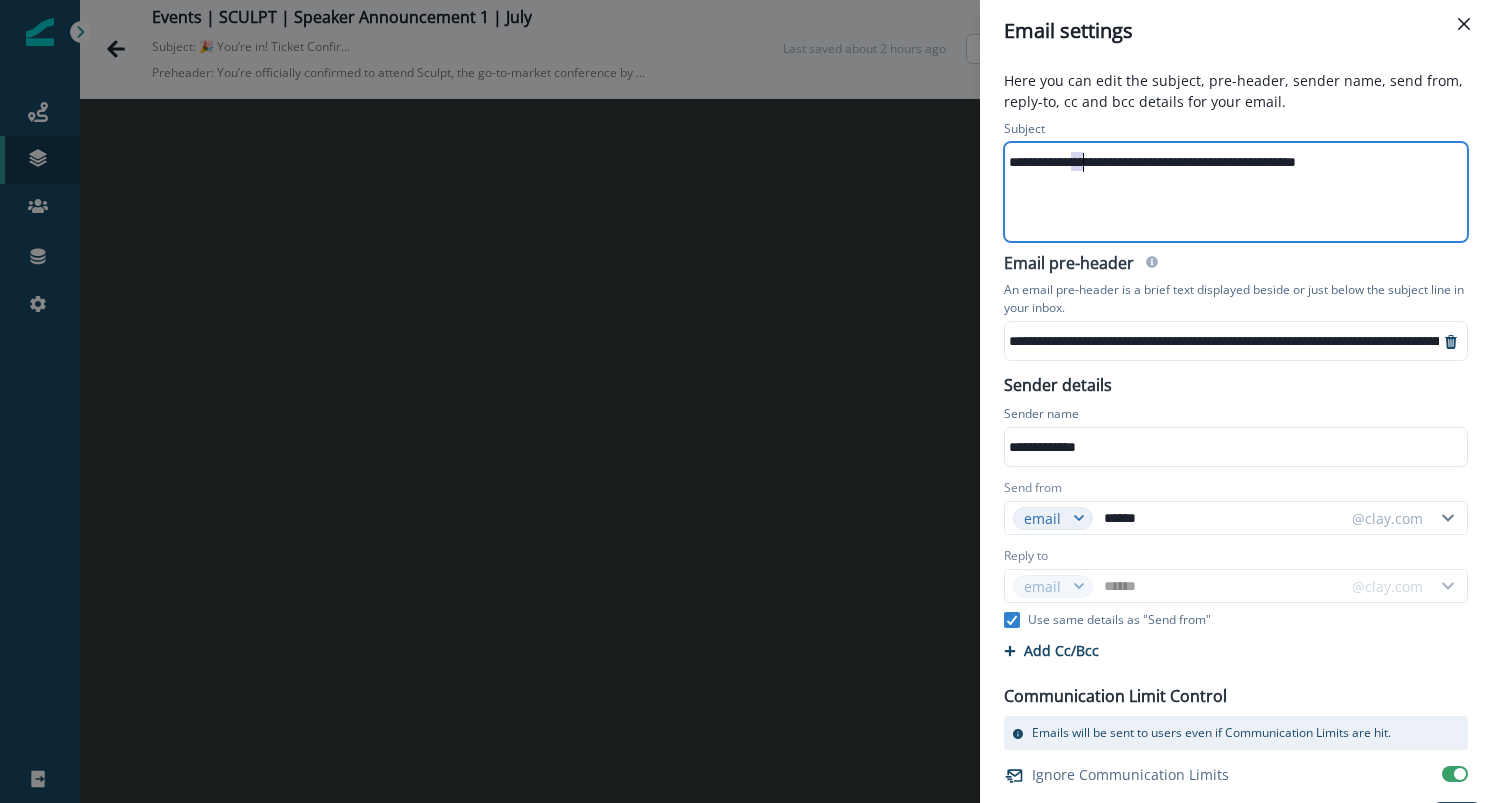 click on "**********" at bounding box center [1234, 162] 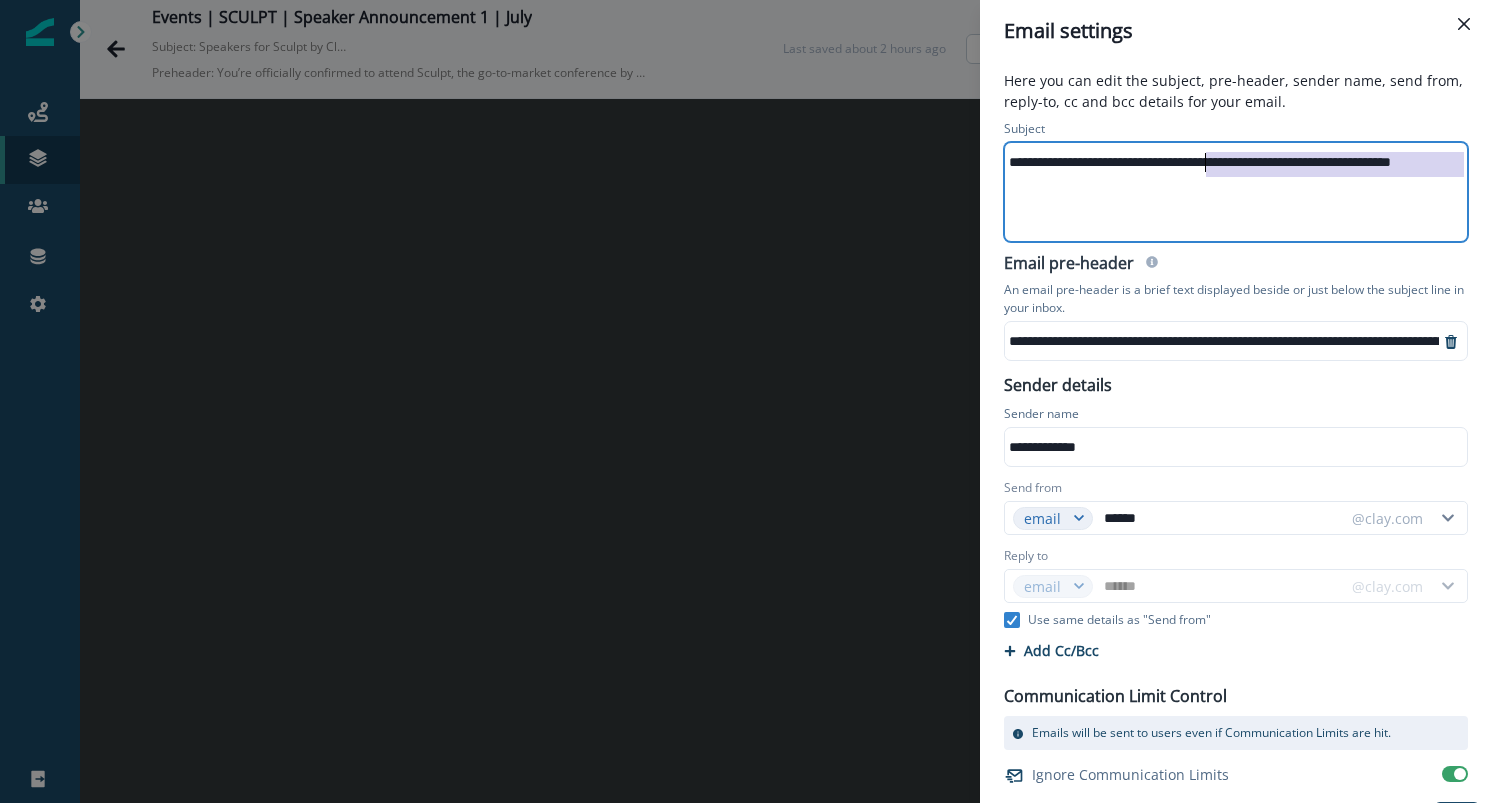 click on "**********" at bounding box center [1260, 162] 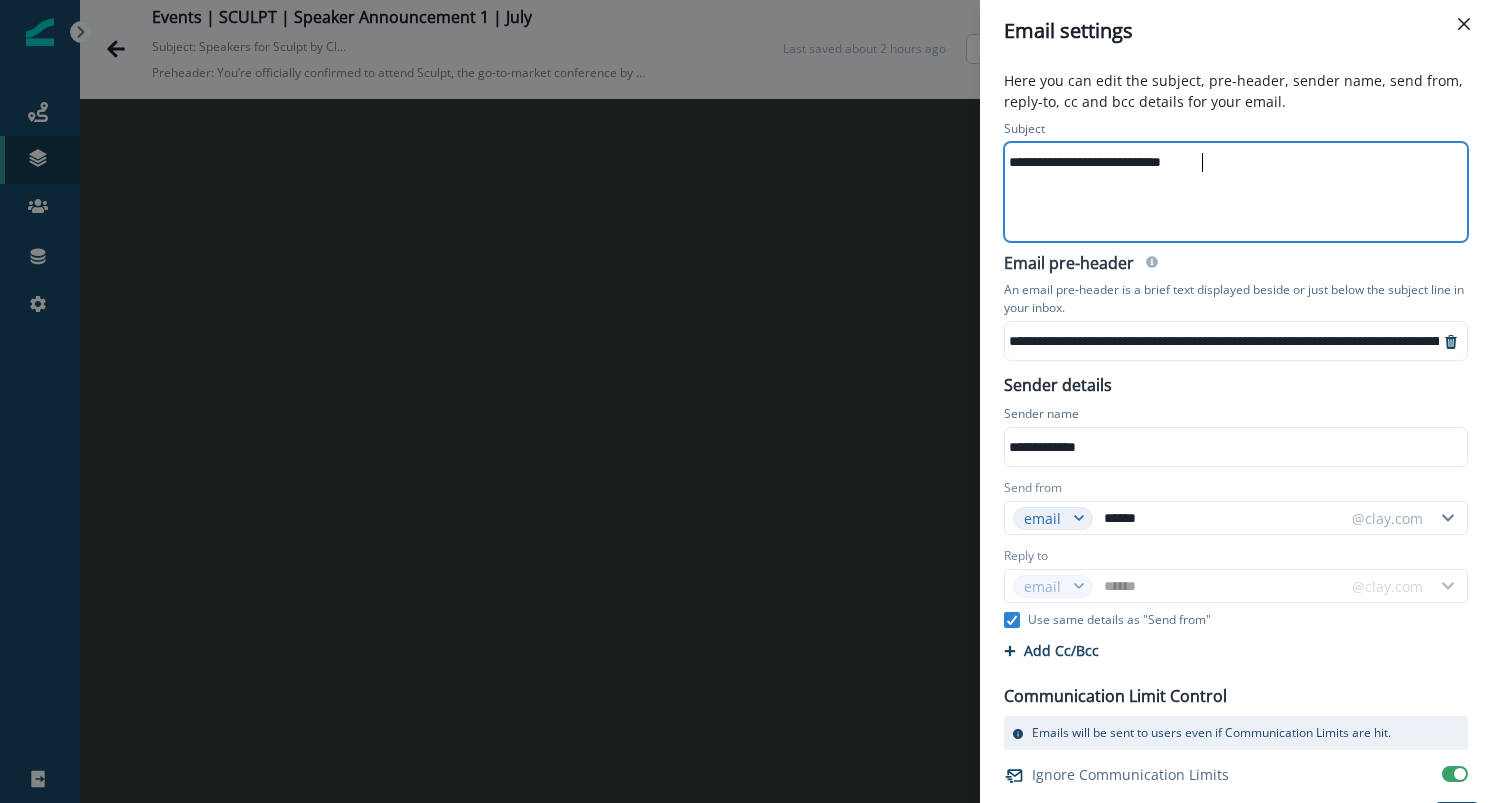 click on "**********" at bounding box center [1234, 162] 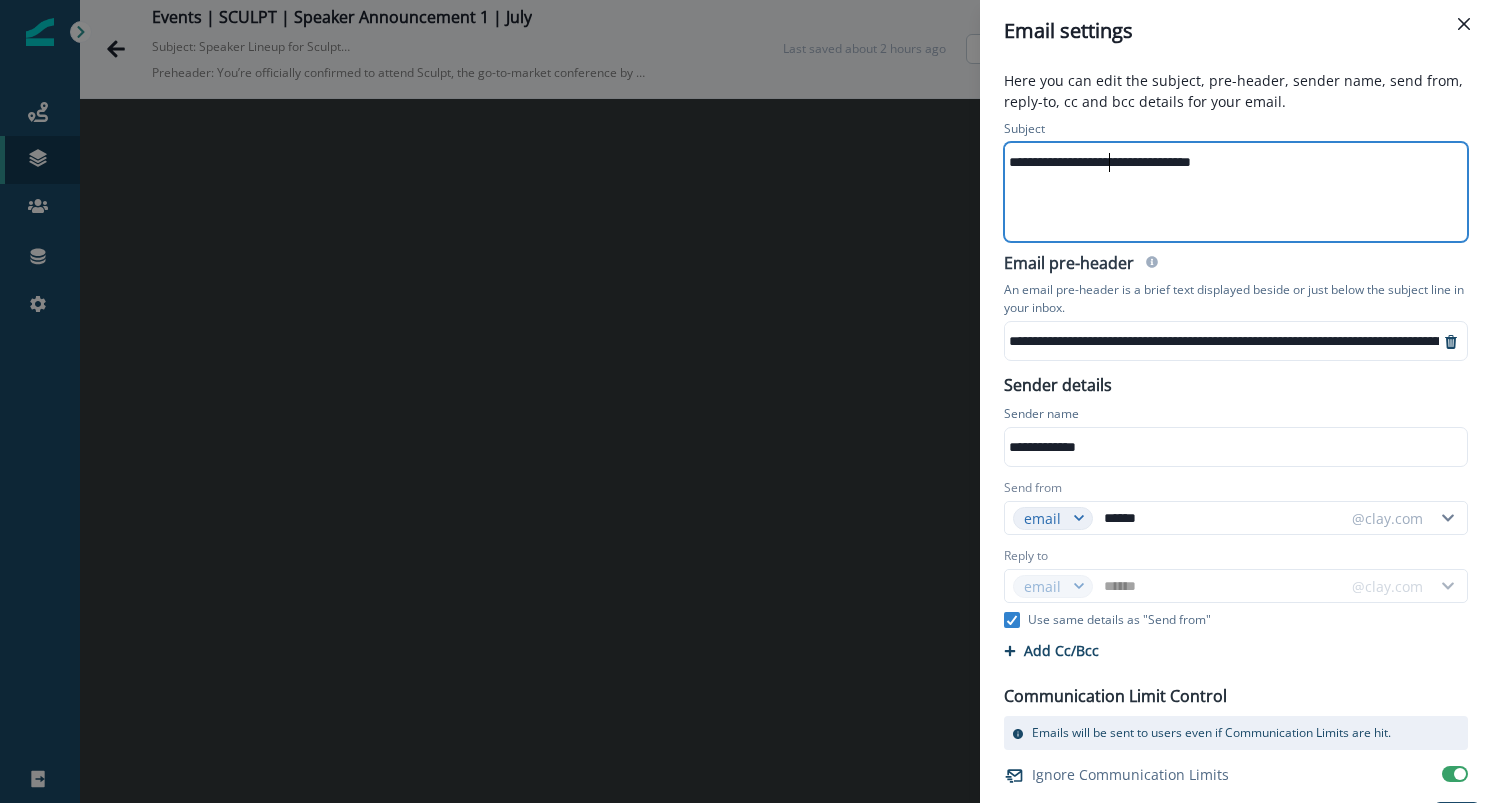 click on "**********" at bounding box center [1234, 162] 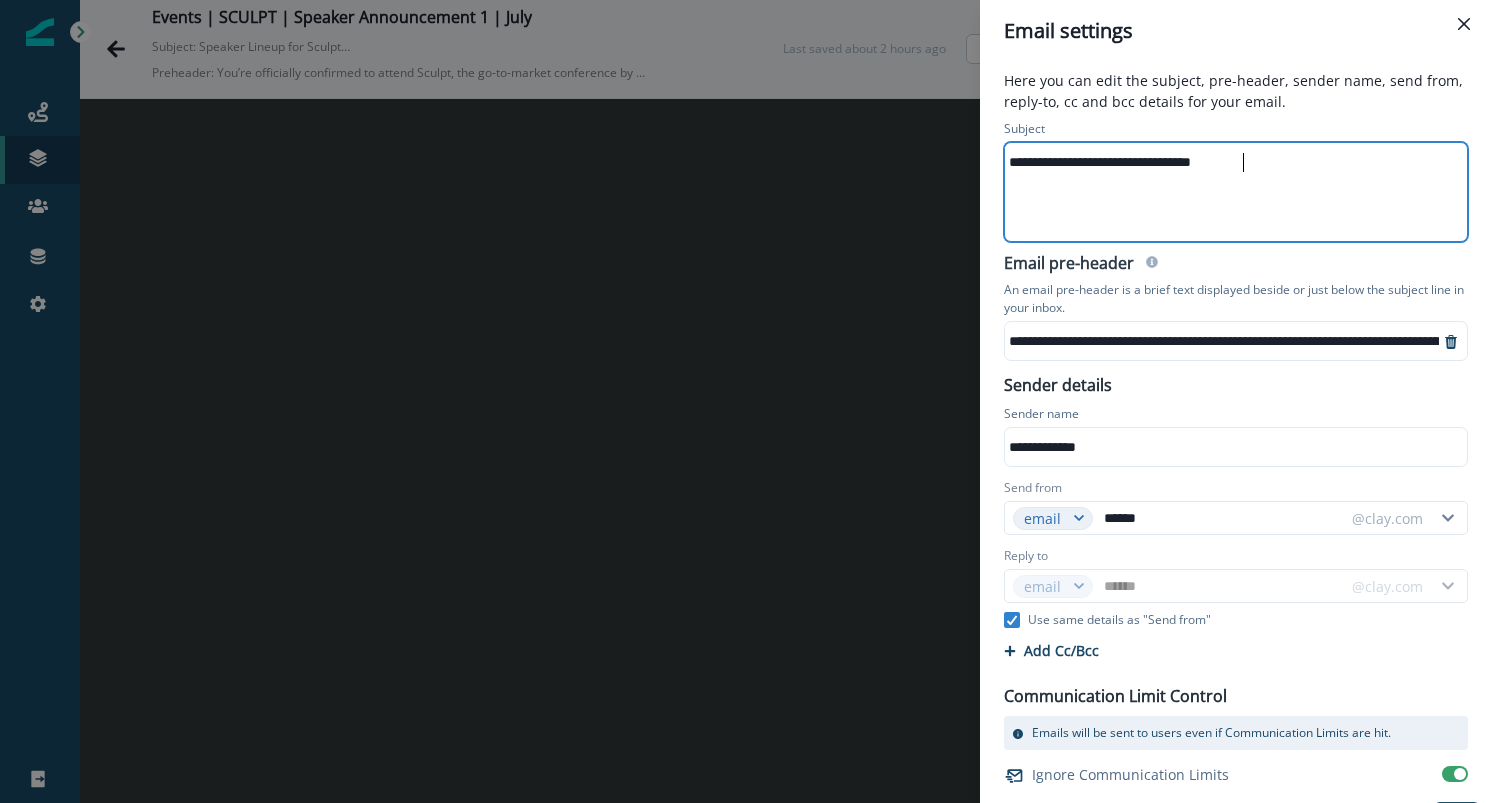 scroll, scrollTop: 37, scrollLeft: 0, axis: vertical 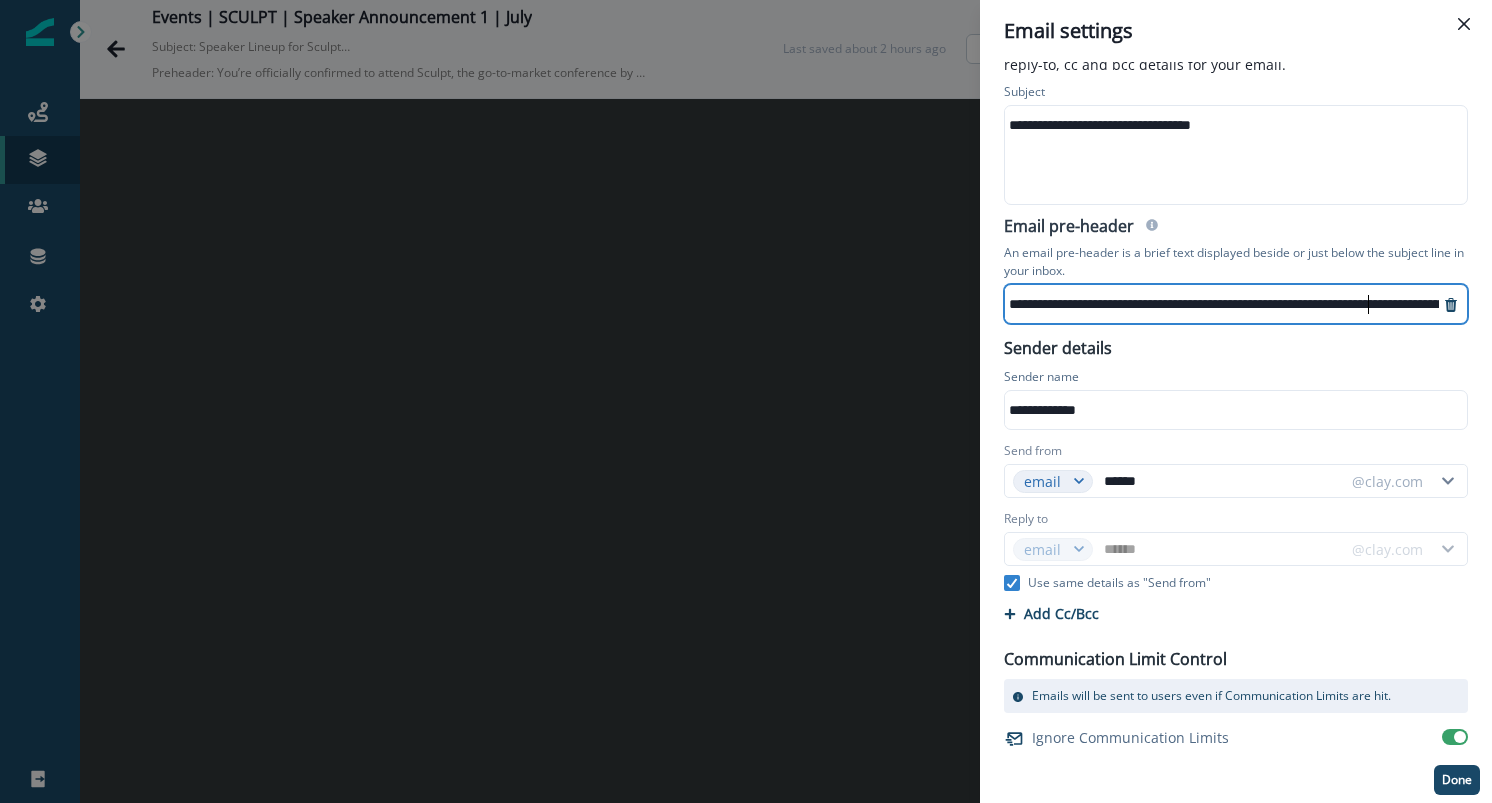click on "**********" at bounding box center (1451, 304) 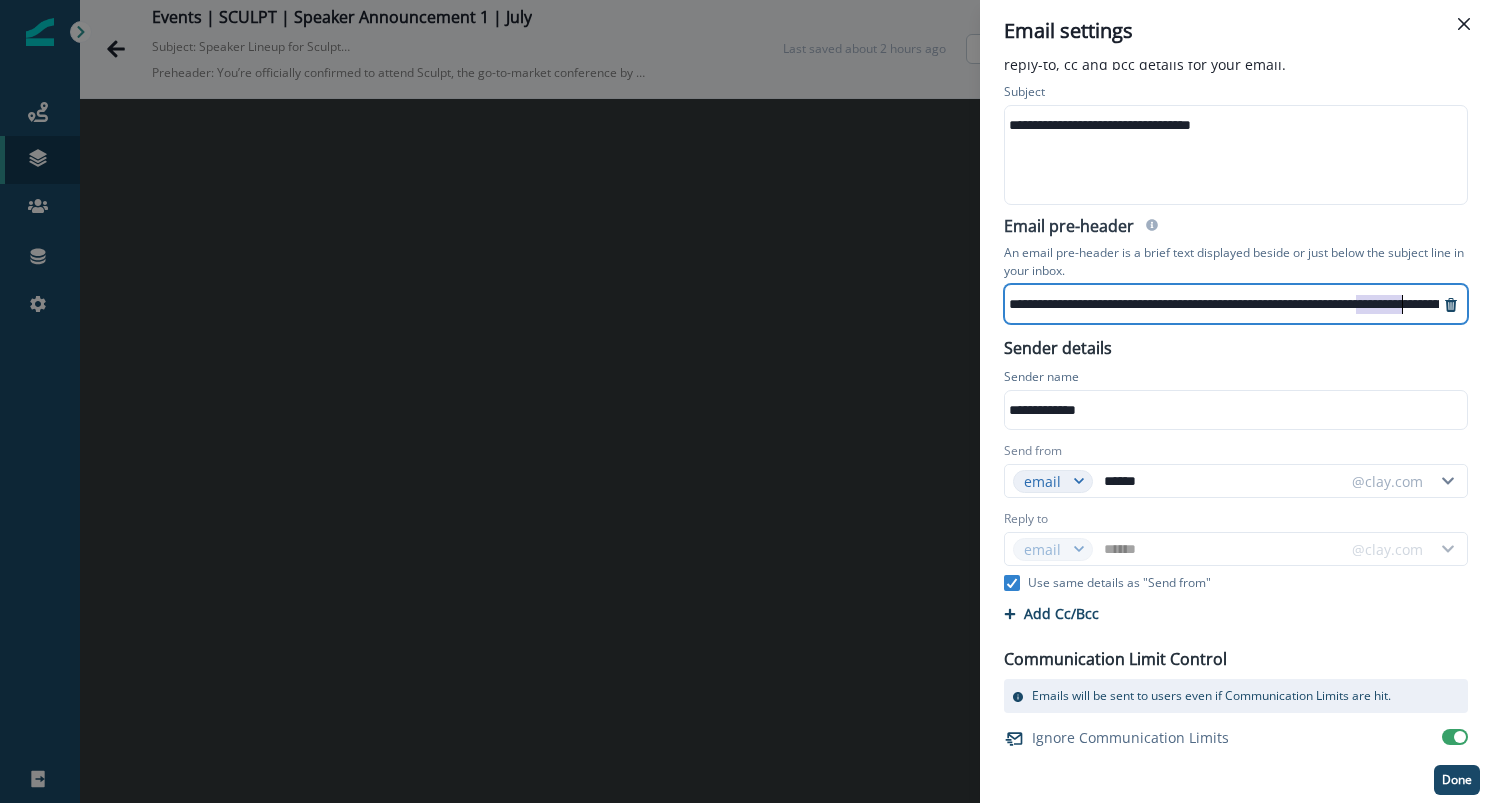 click on "**********" at bounding box center (1451, 304) 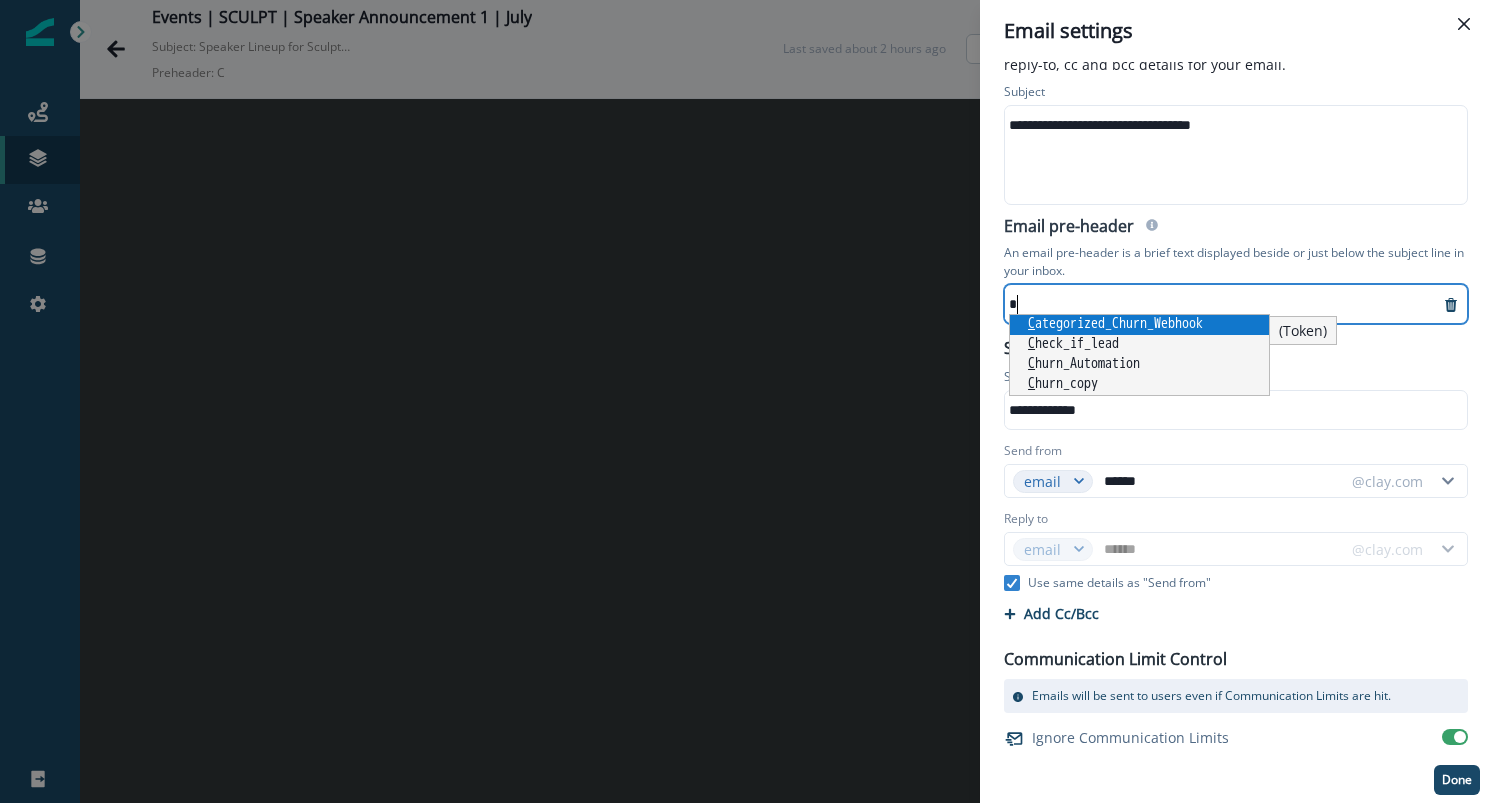 scroll, scrollTop: 0, scrollLeft: 0, axis: both 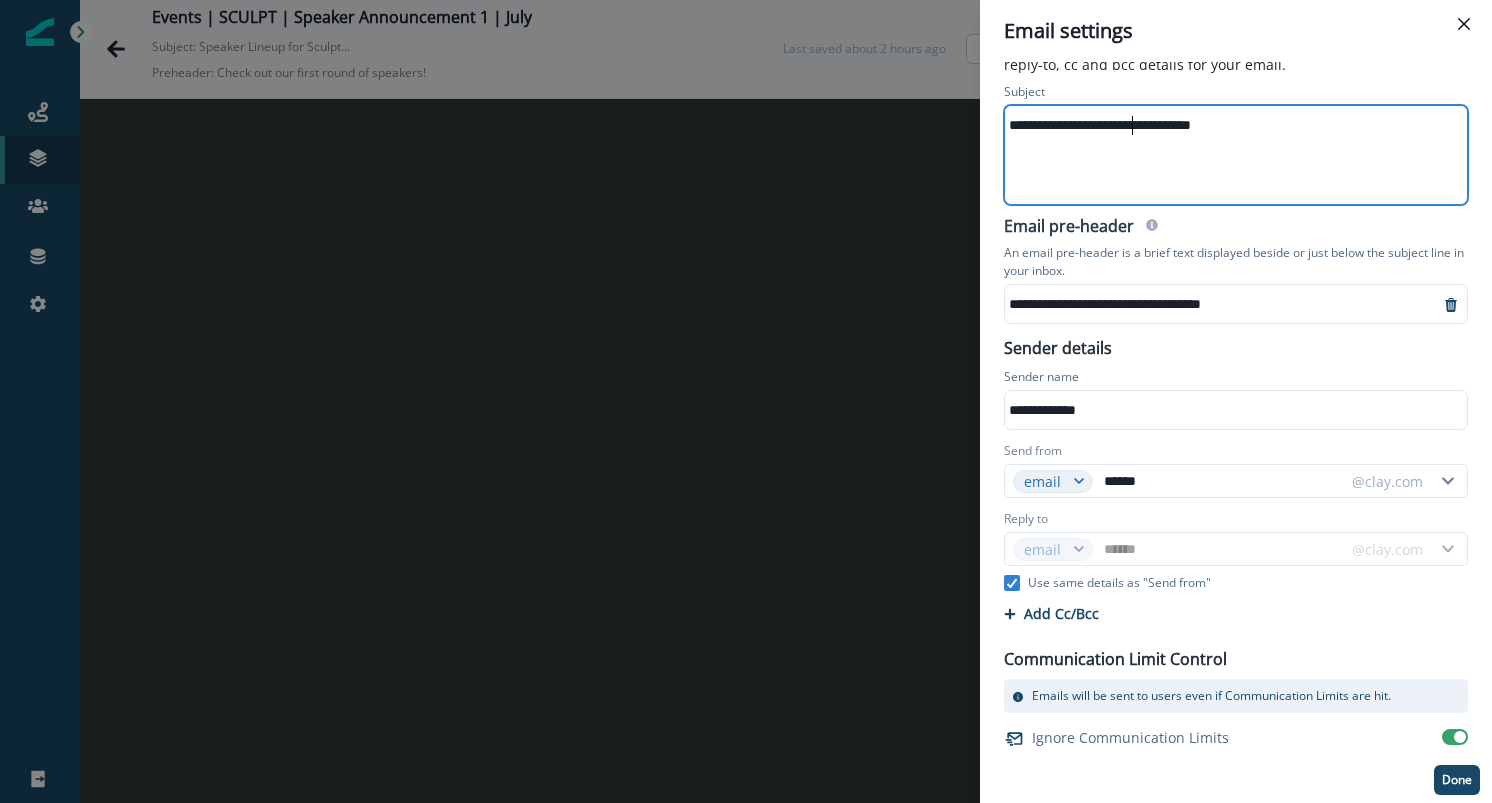 click on "**********" at bounding box center (1234, 125) 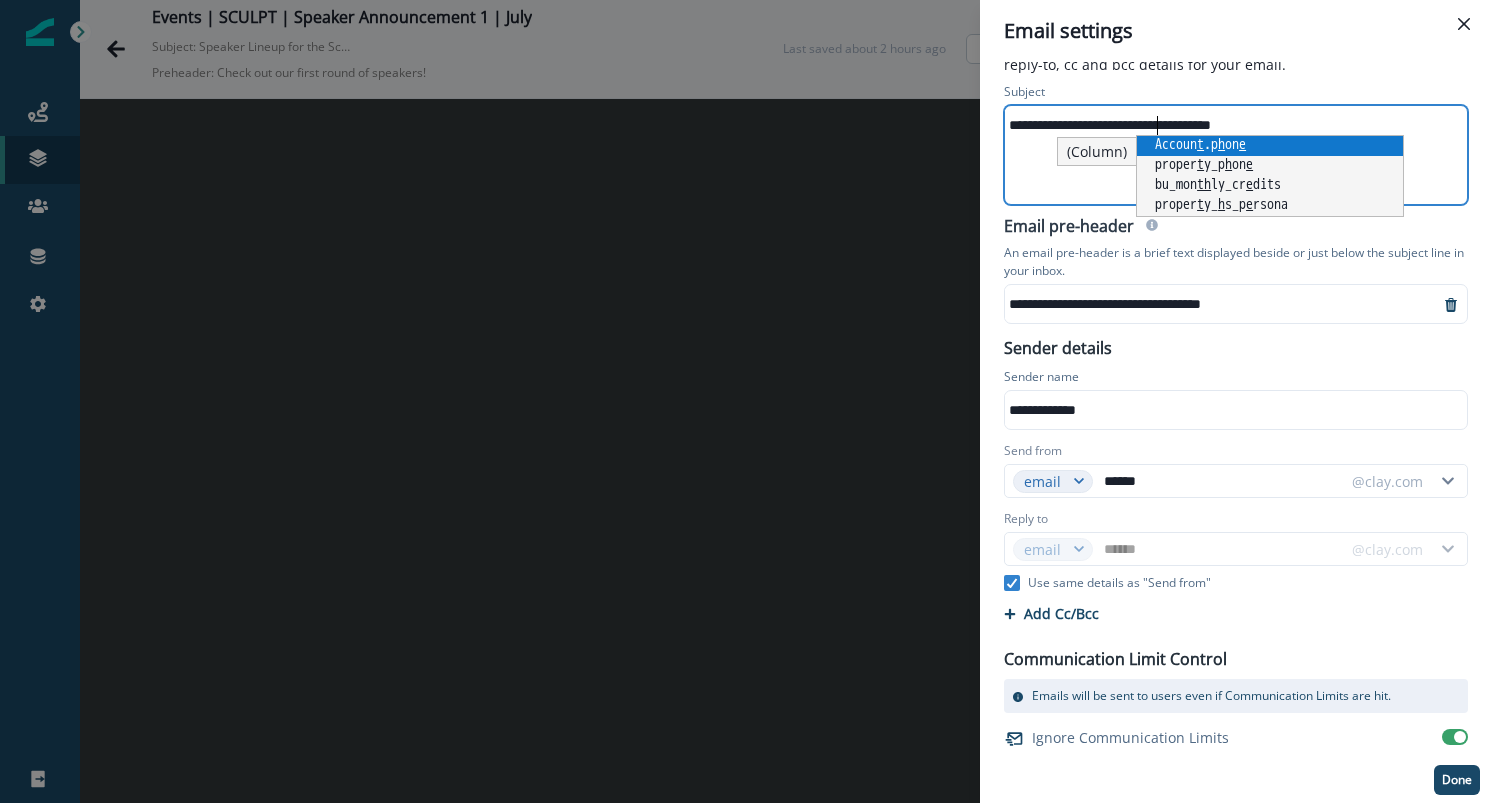 click on "**********" at bounding box center (1234, 125) 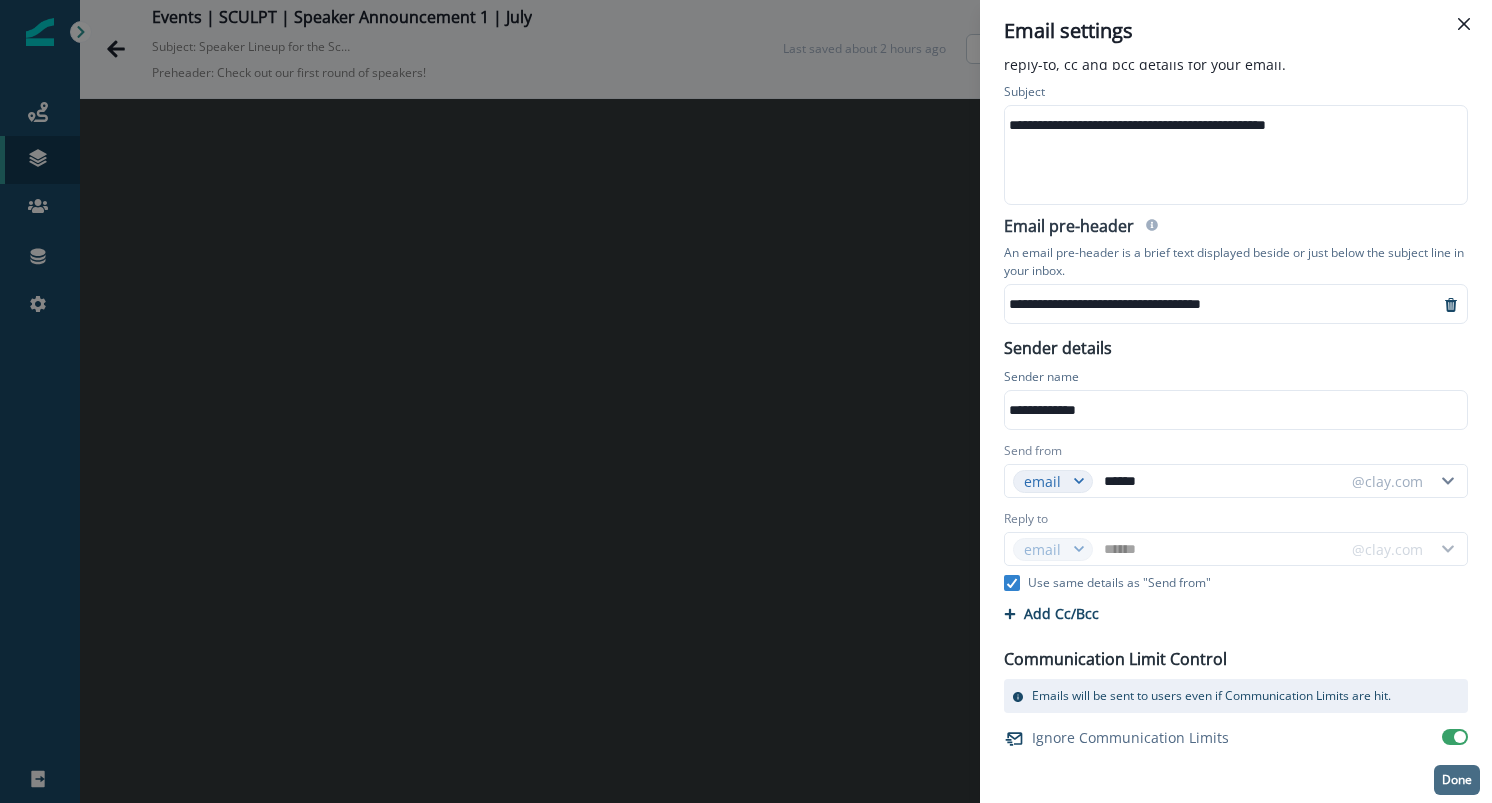 click on "Done" at bounding box center [1457, 780] 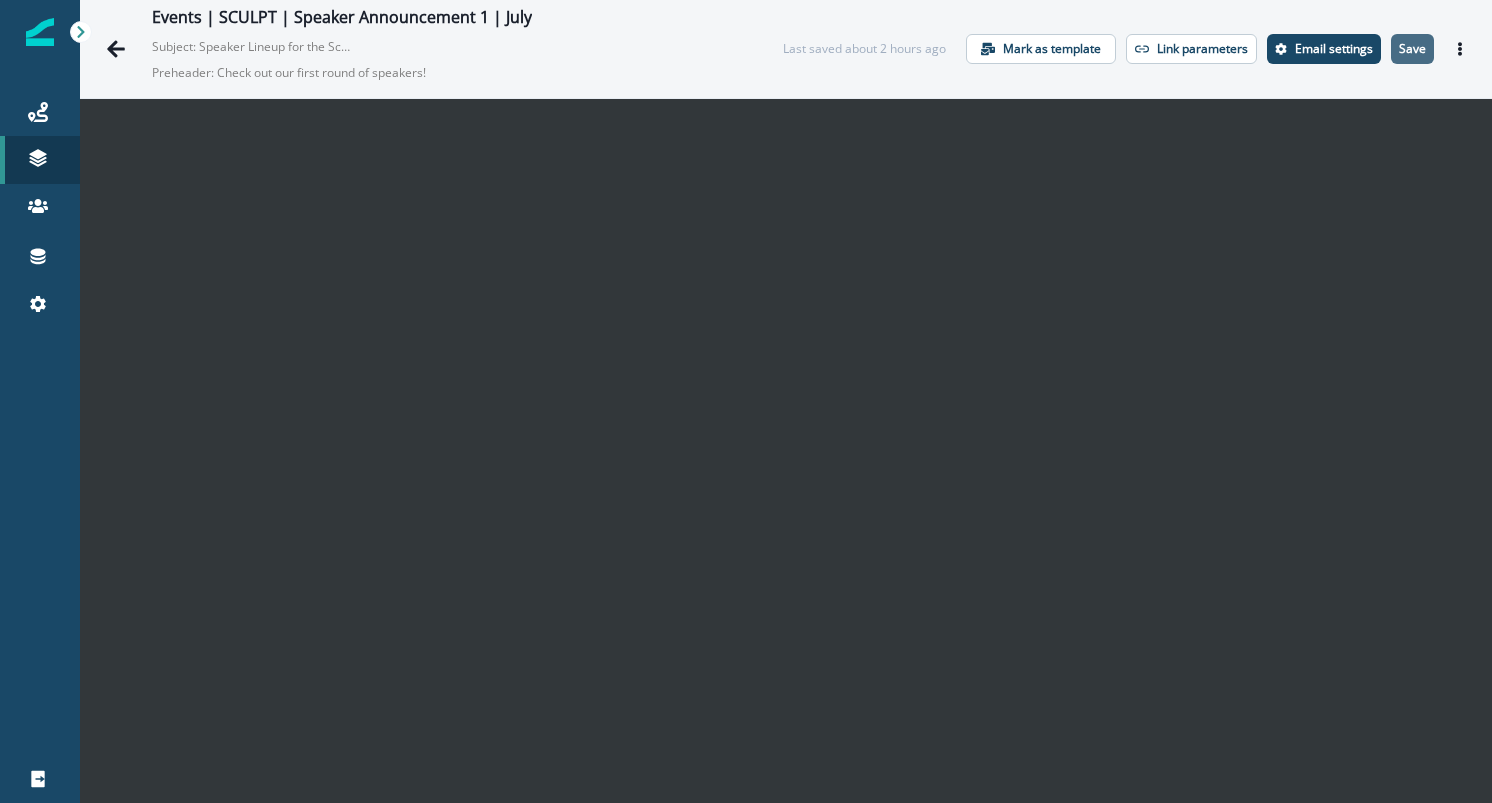 click on "Save" at bounding box center (1412, 49) 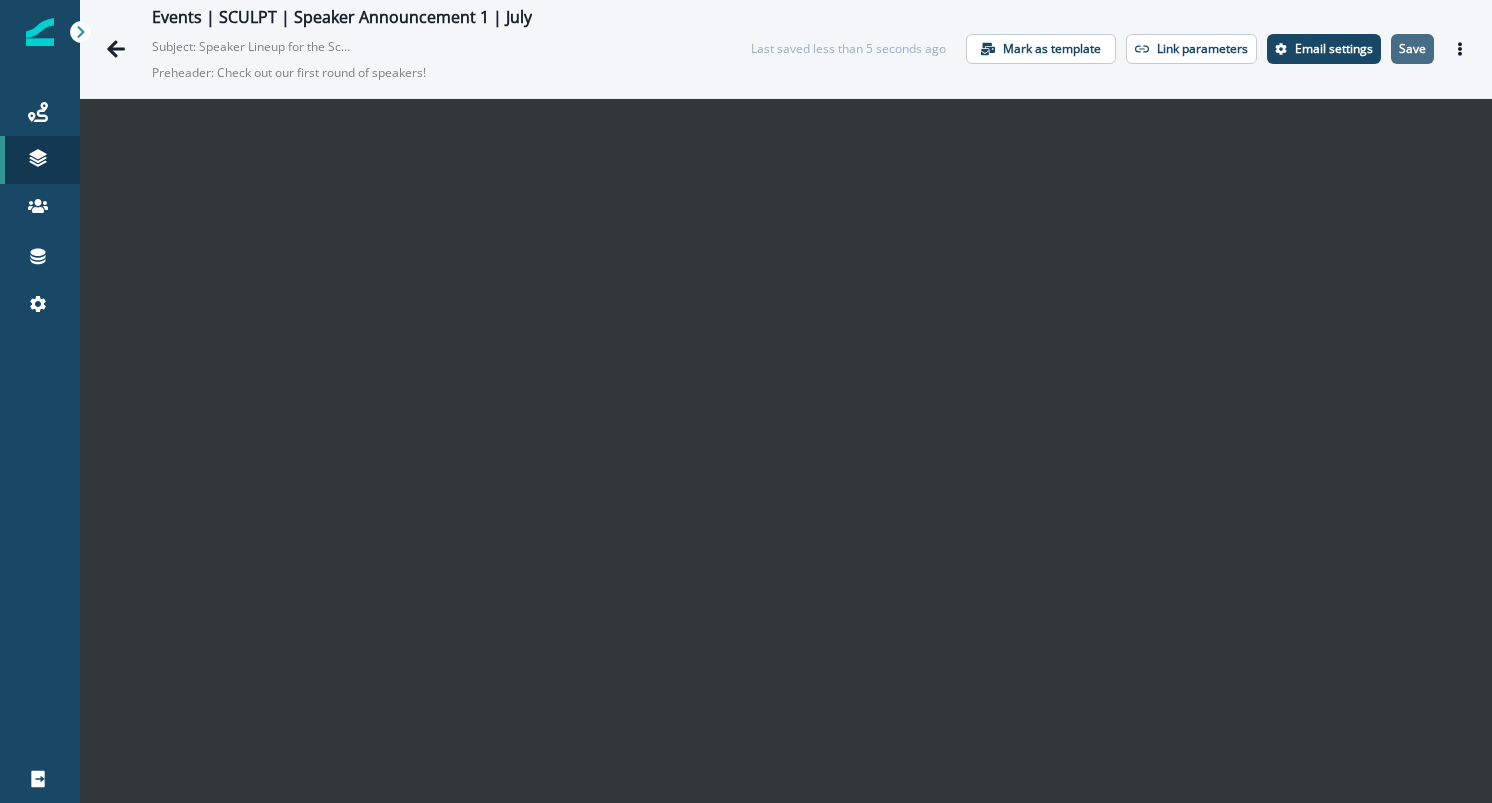 click on "Save" at bounding box center (1412, 49) 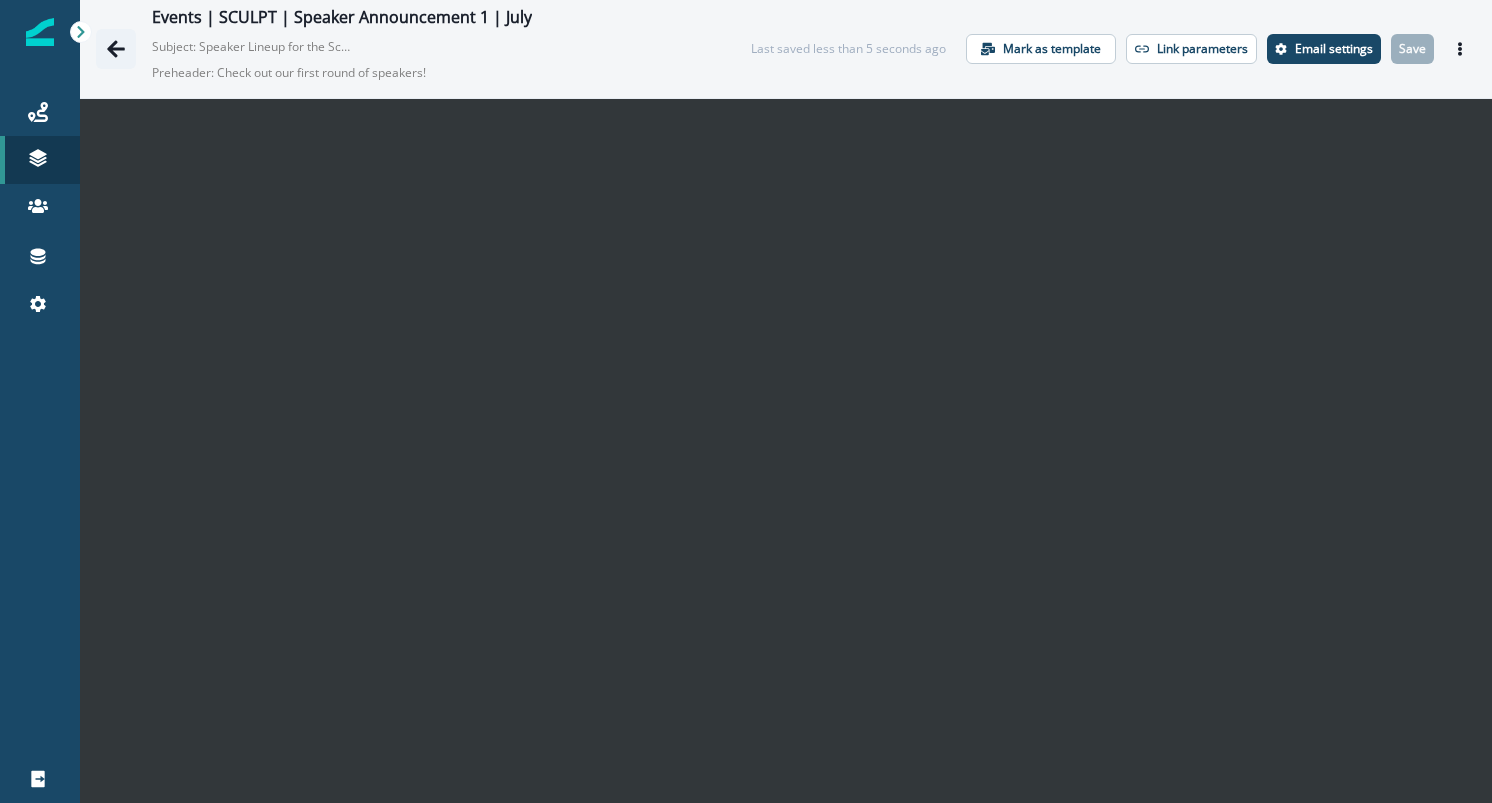 click at bounding box center [116, 48] 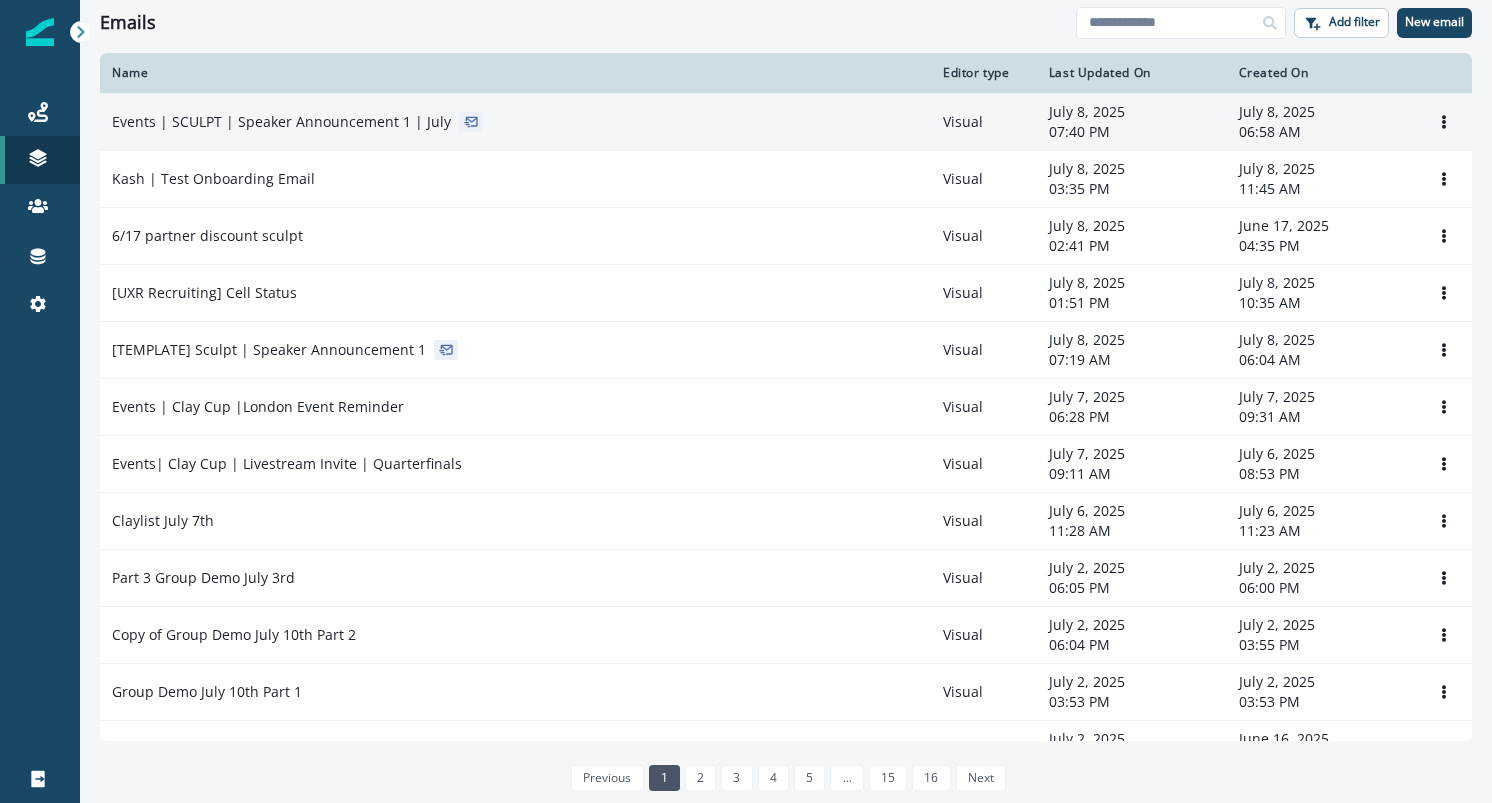 click on "Events | SCULPT | Speaker Announcement 1 | July" at bounding box center (515, 122) 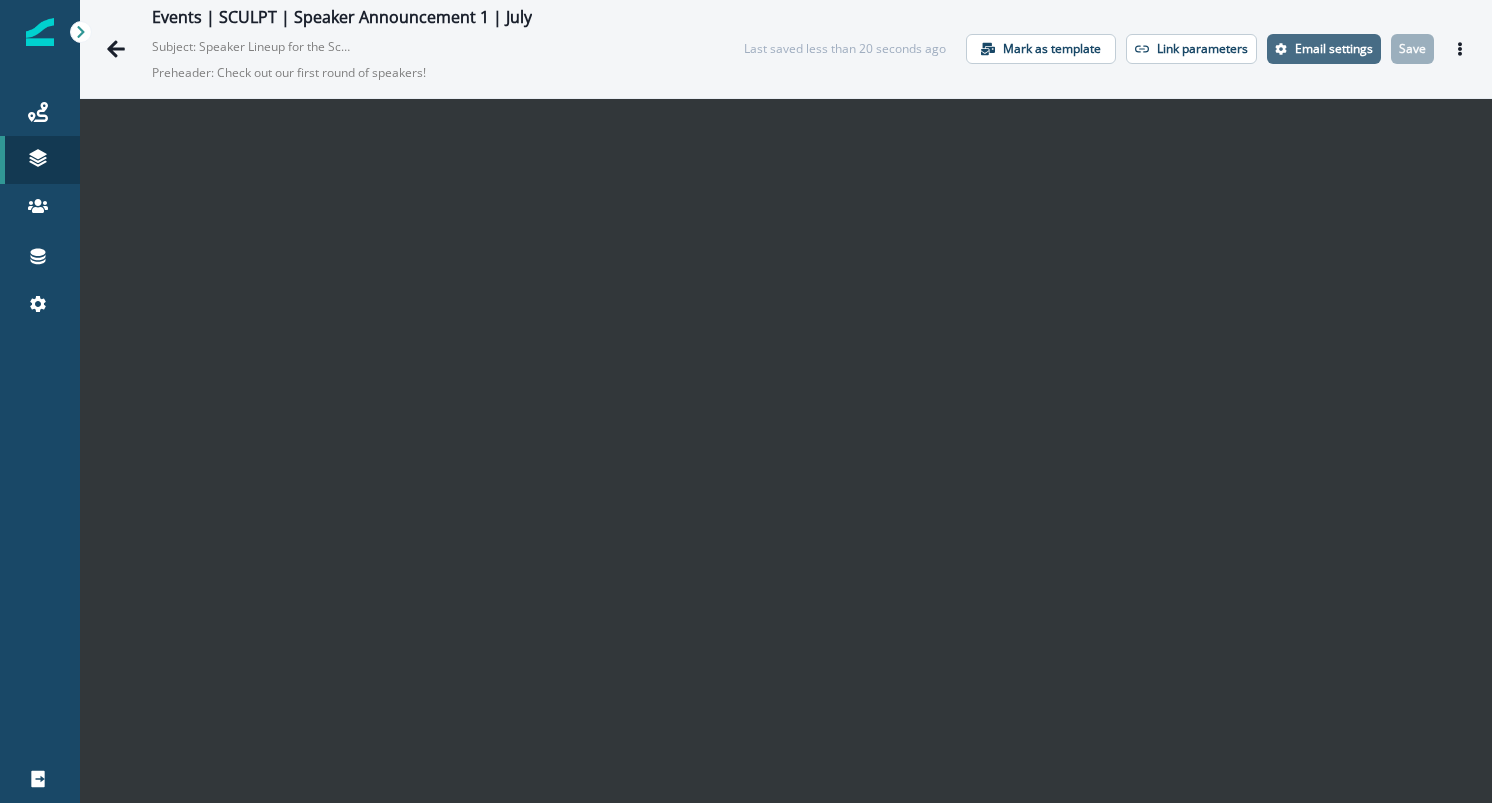 click on "Email settings" at bounding box center (1334, 49) 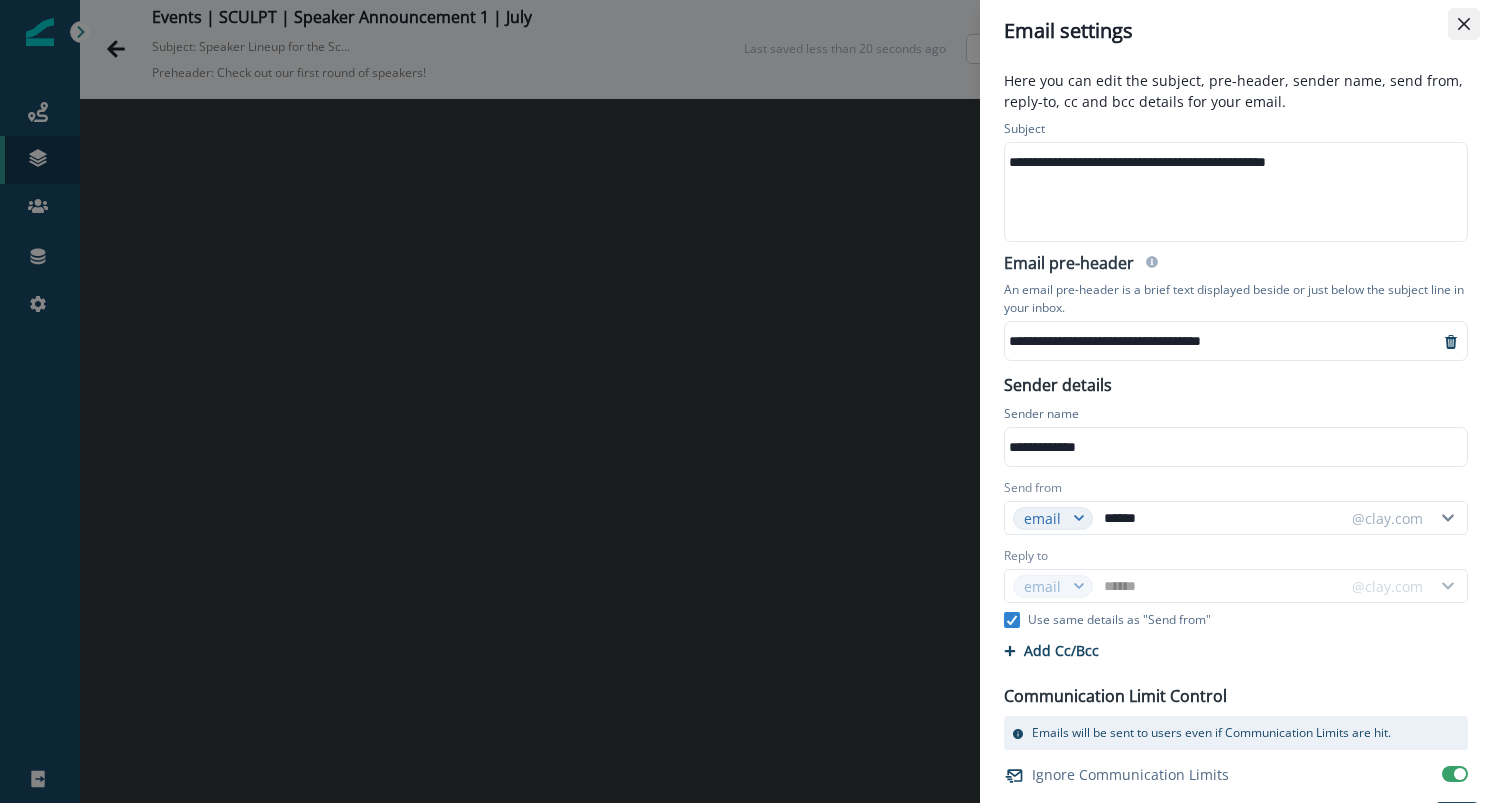 click at bounding box center (1464, 24) 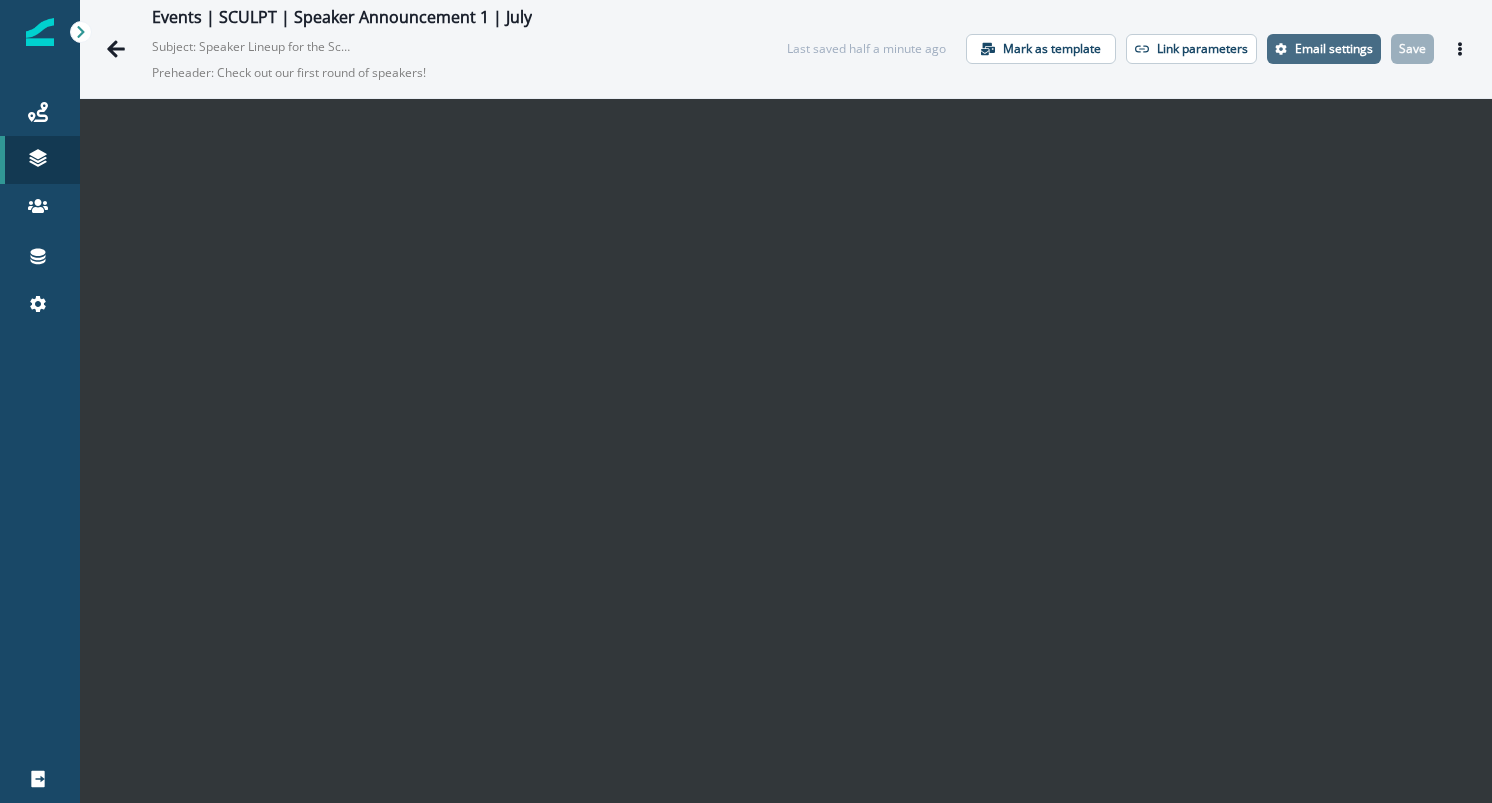 click on "Email settings" at bounding box center (1334, 49) 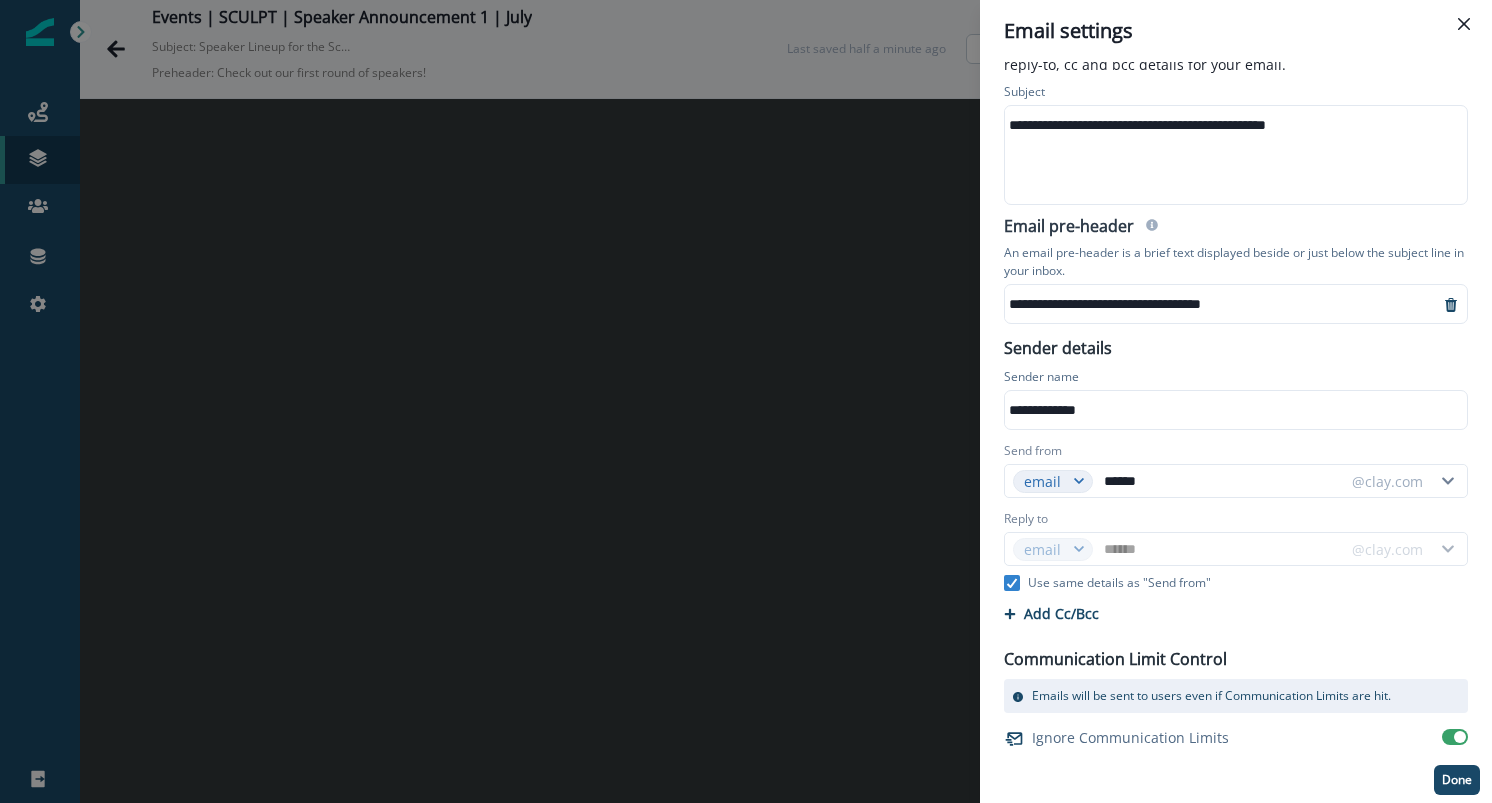 scroll, scrollTop: 0, scrollLeft: 0, axis: both 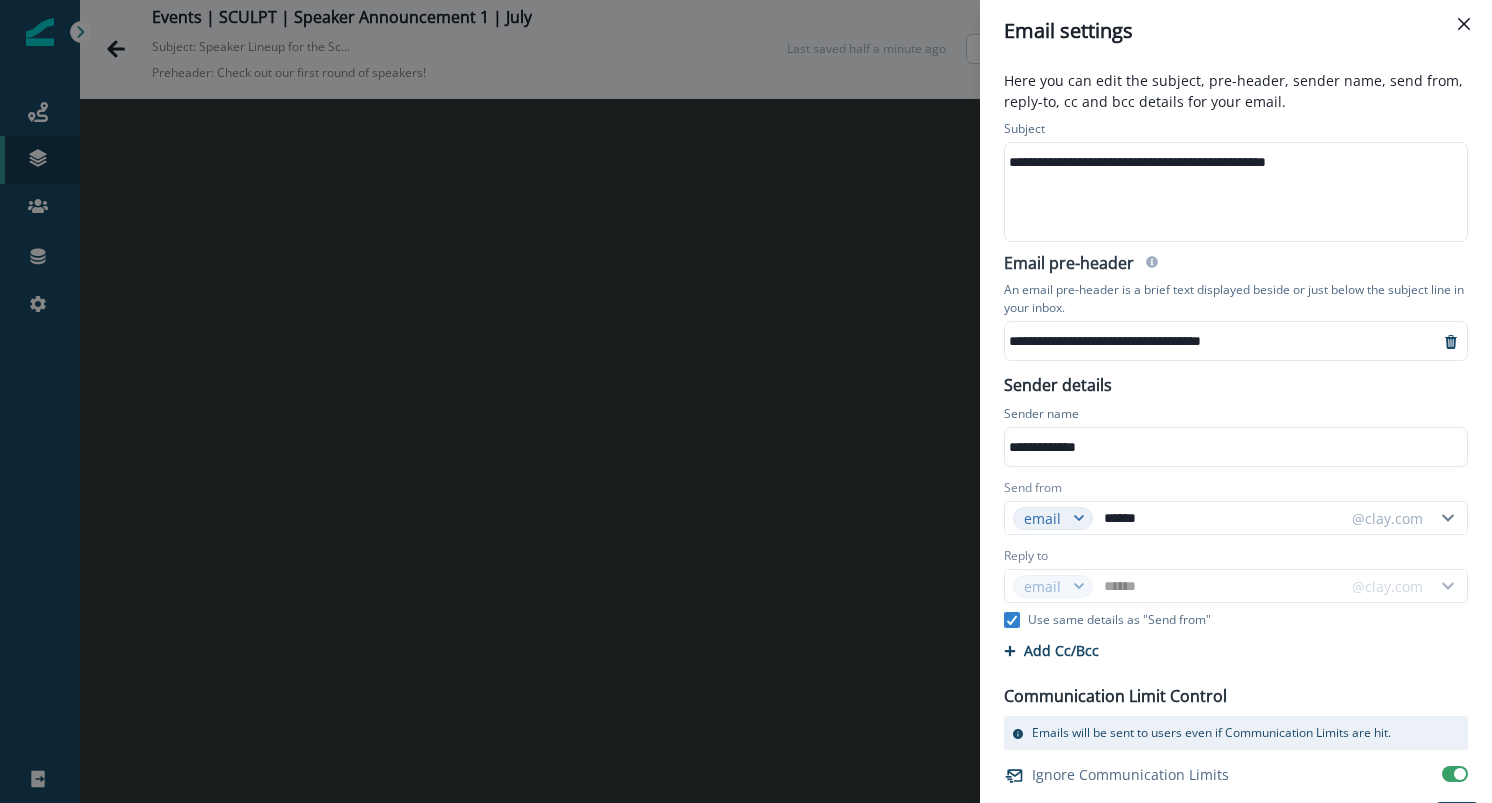 click on "**********" at bounding box center (746, 401) 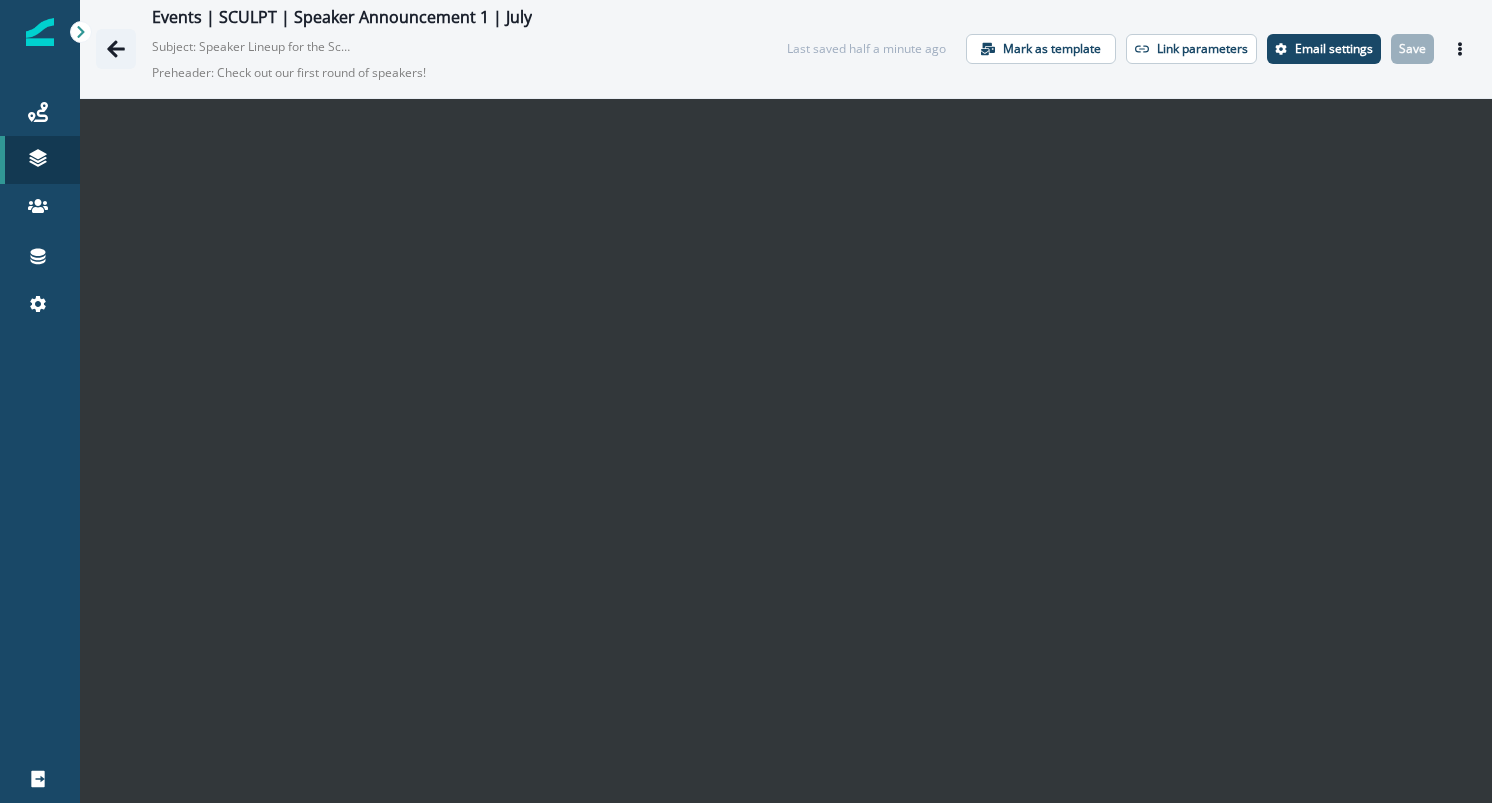 click at bounding box center [116, 49] 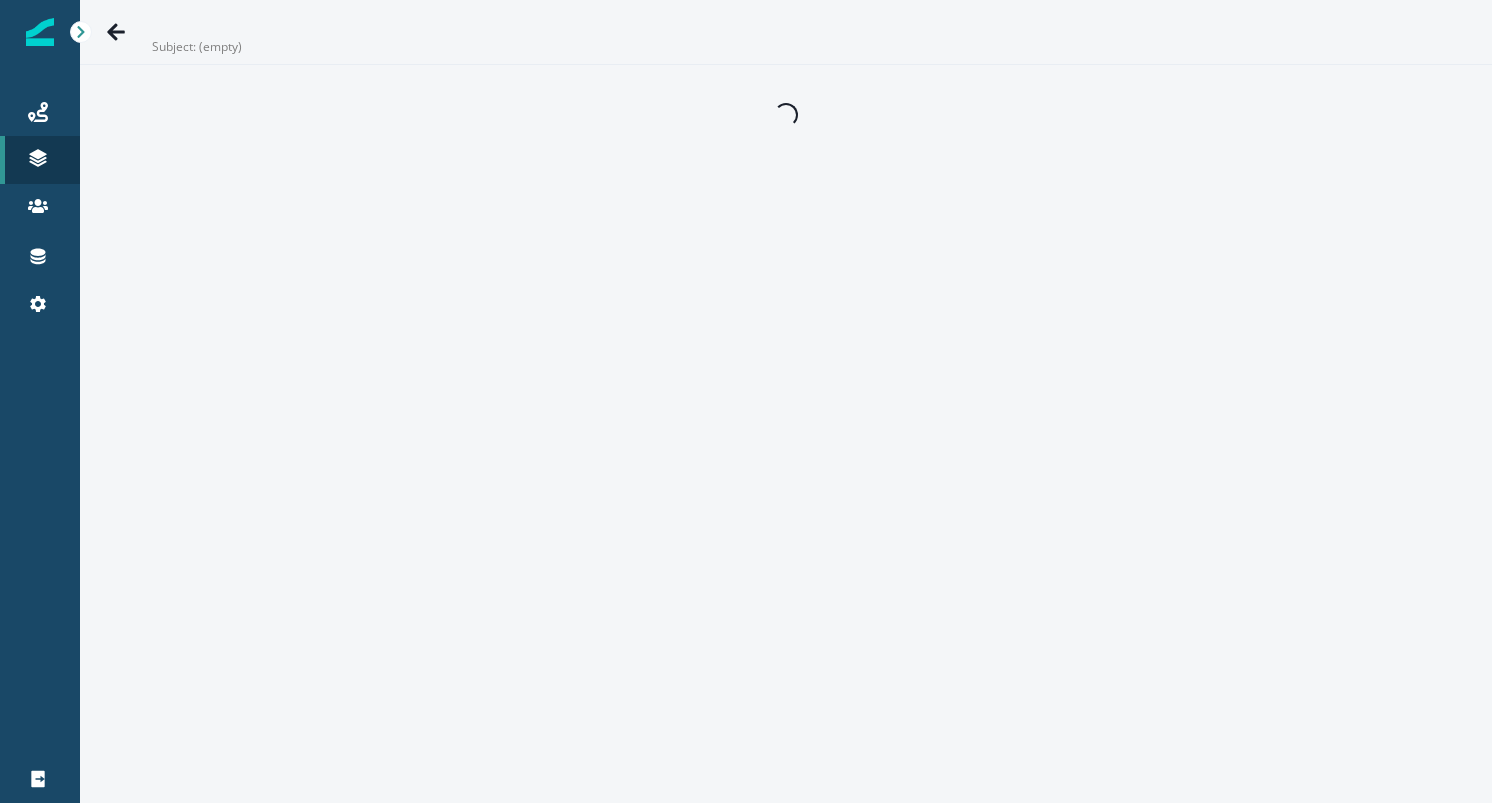 scroll, scrollTop: 0, scrollLeft: 0, axis: both 